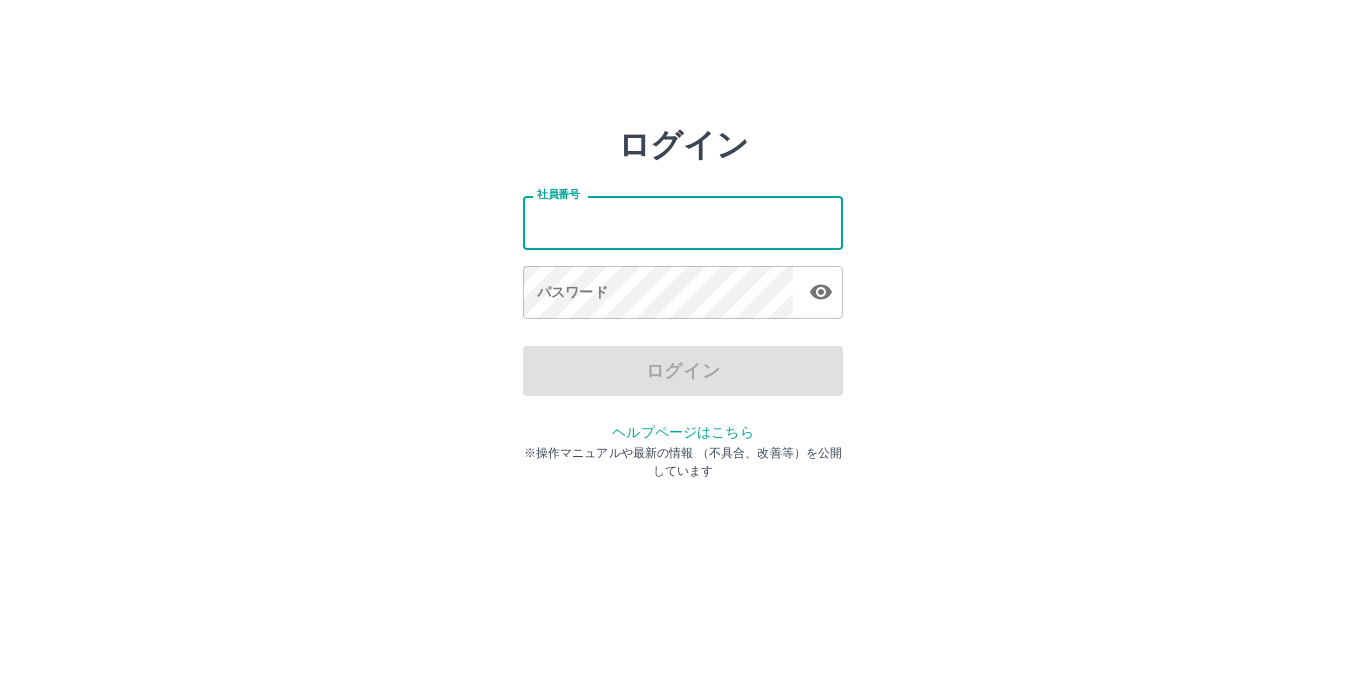 scroll, scrollTop: 0, scrollLeft: 0, axis: both 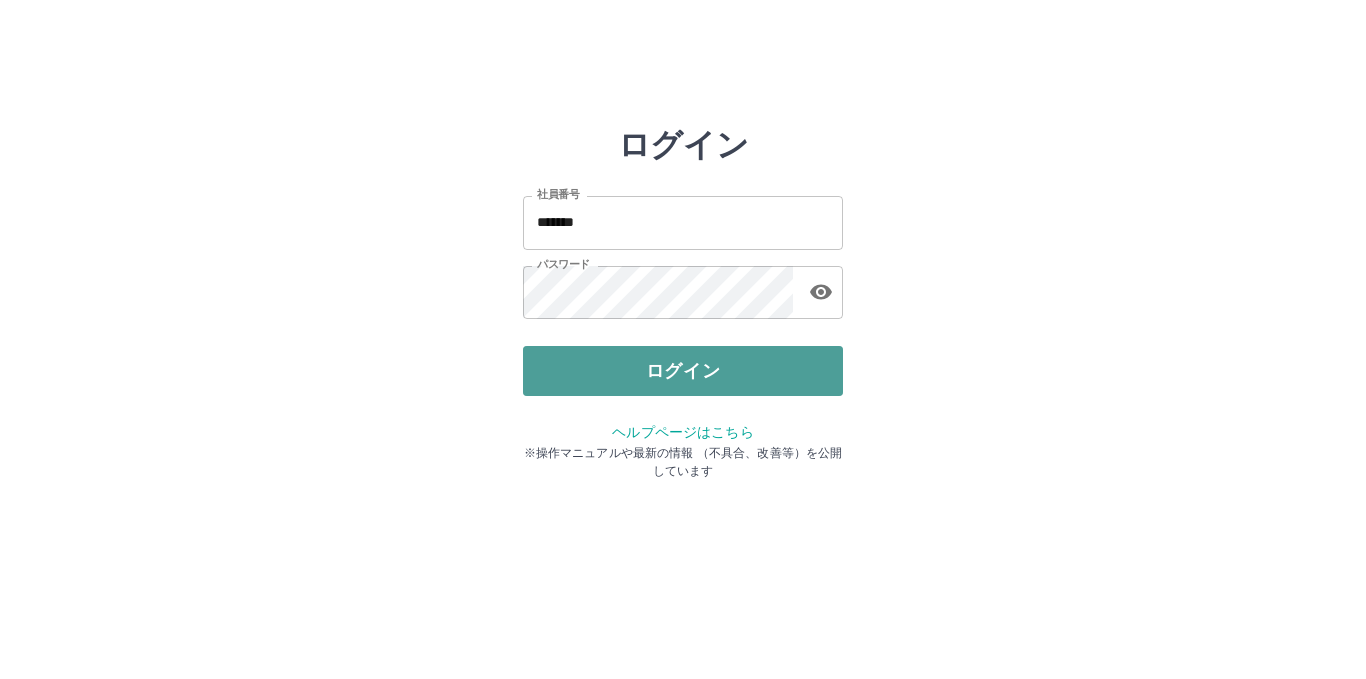 click on "ログイン" at bounding box center (683, 371) 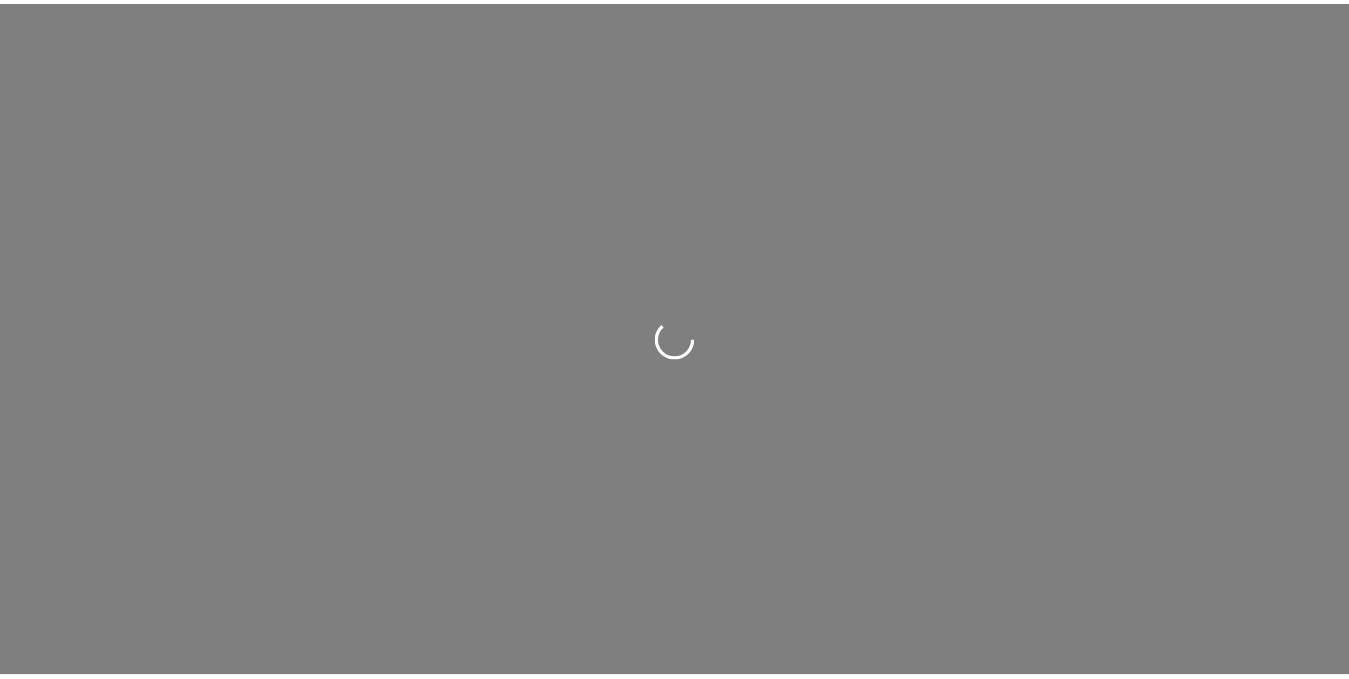 scroll, scrollTop: 0, scrollLeft: 0, axis: both 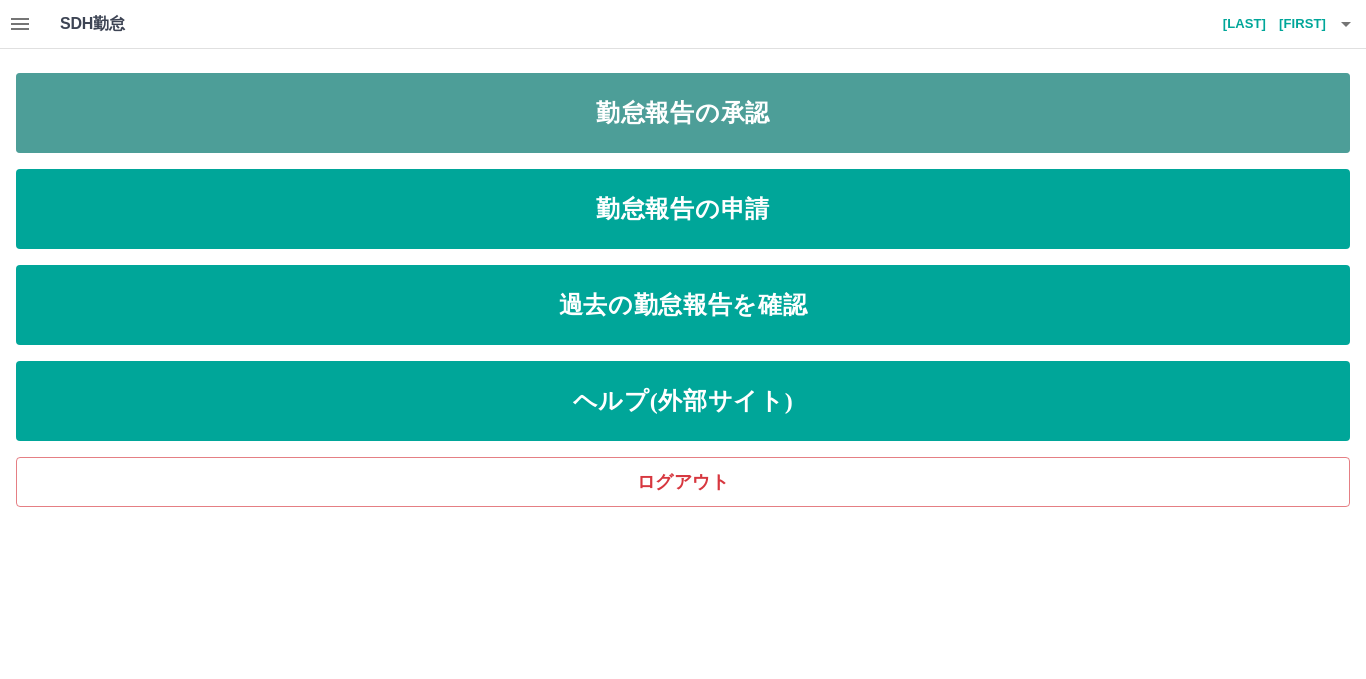 click on "勤怠報告の承認" at bounding box center (683, 113) 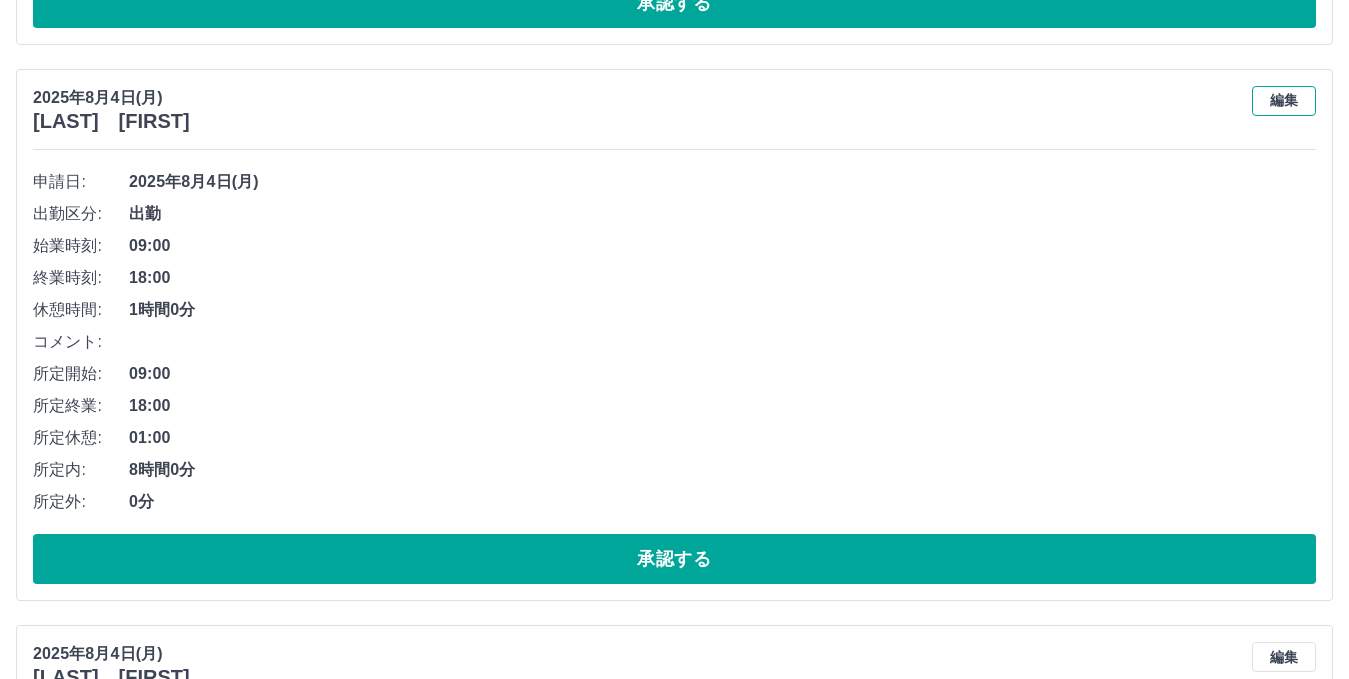 scroll, scrollTop: 1800, scrollLeft: 0, axis: vertical 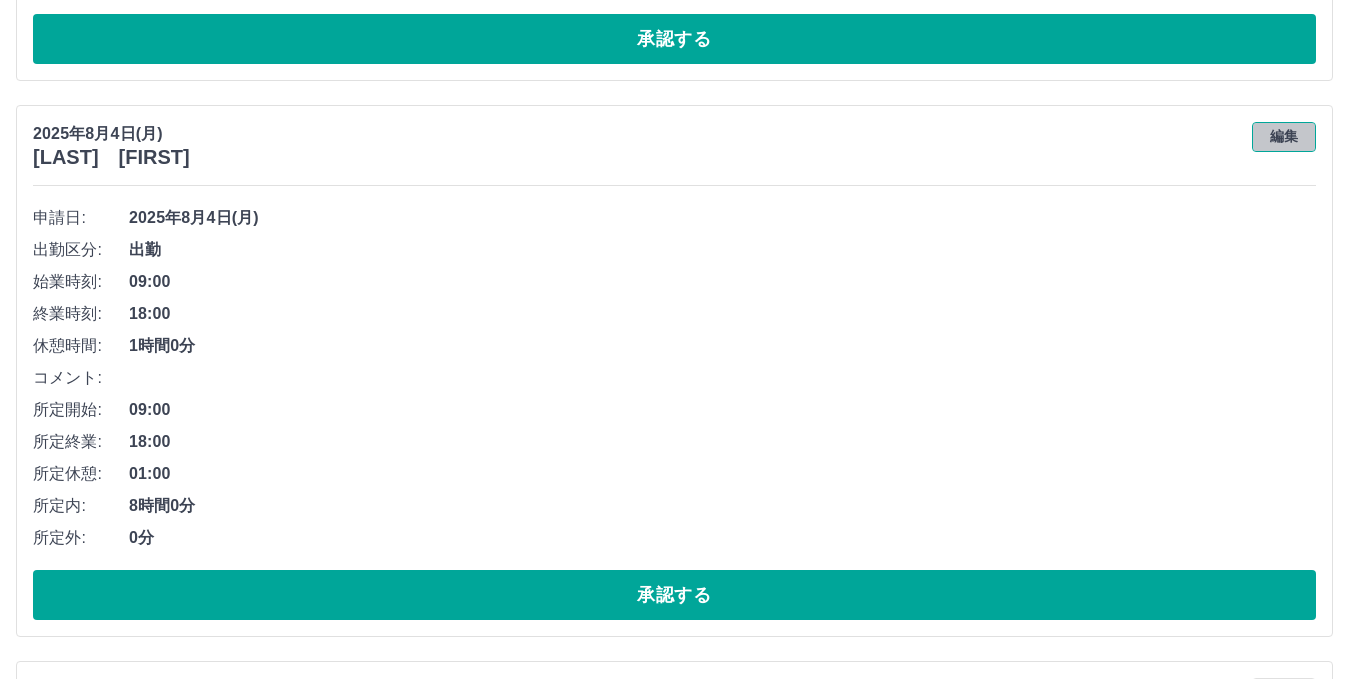 click on "編集" at bounding box center (1284, 137) 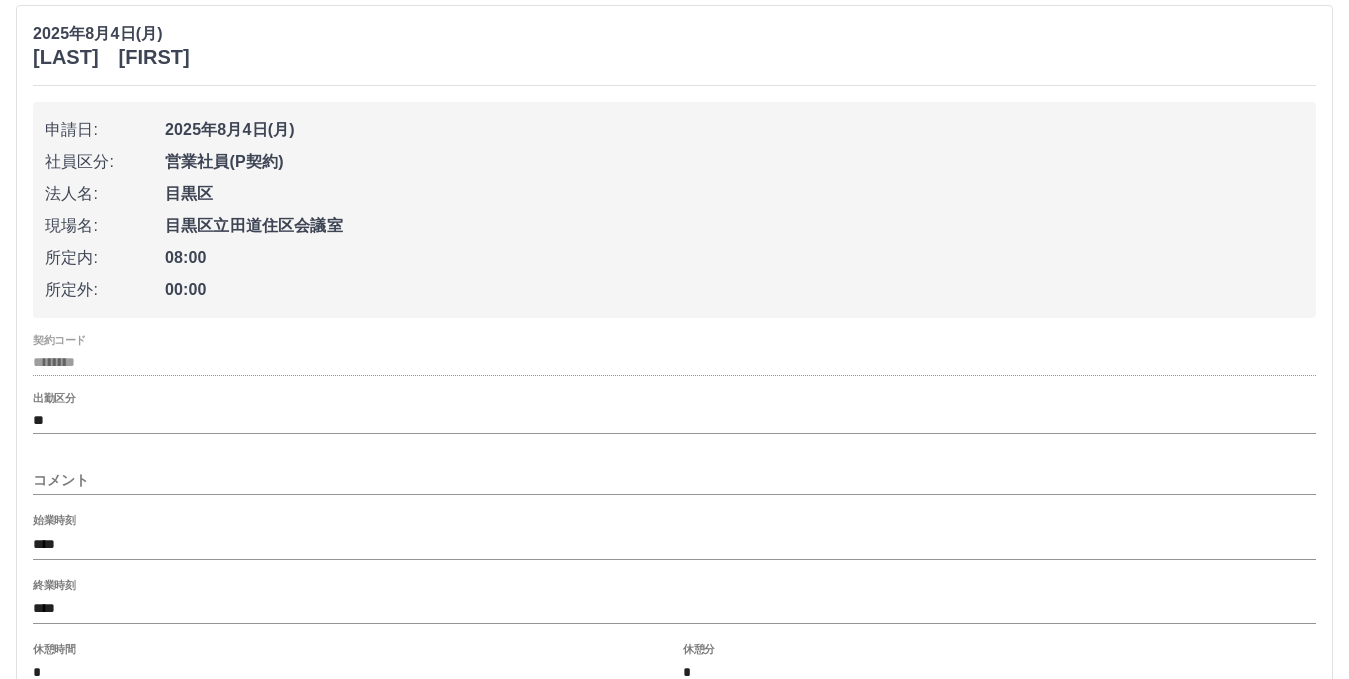 scroll, scrollTop: 2000, scrollLeft: 0, axis: vertical 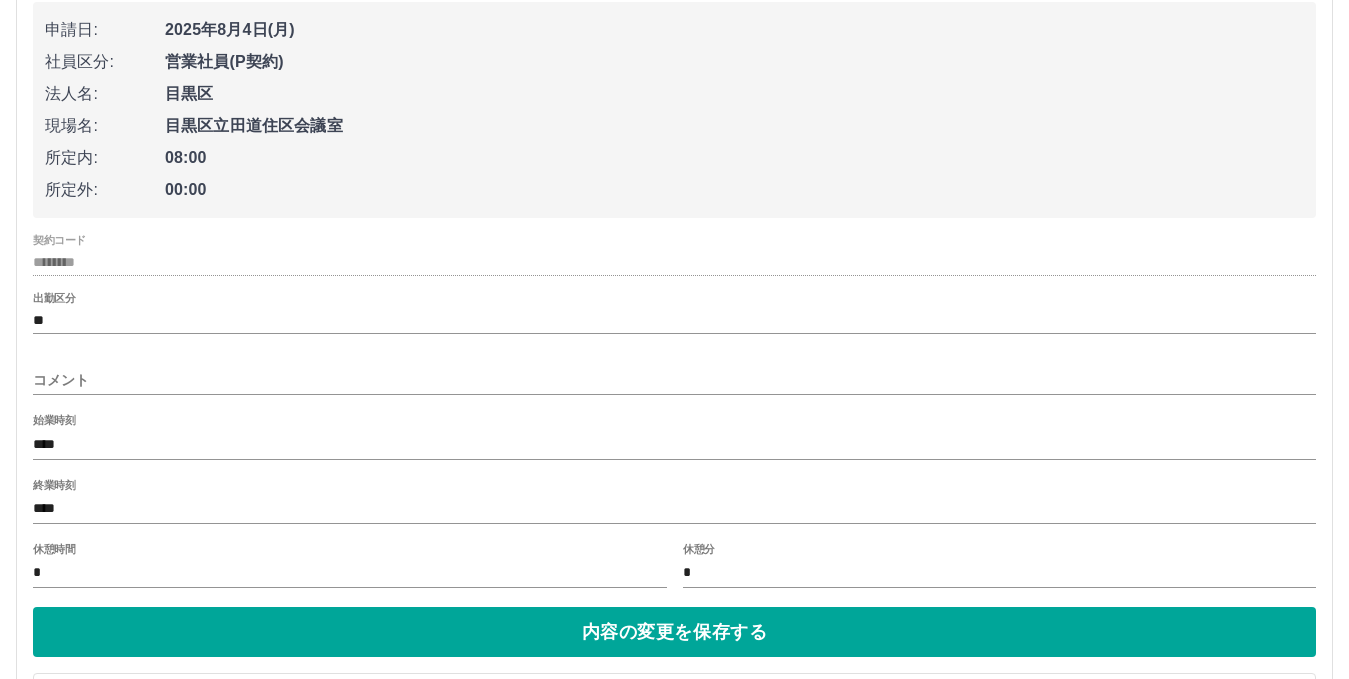 click on "****" at bounding box center [674, 509] 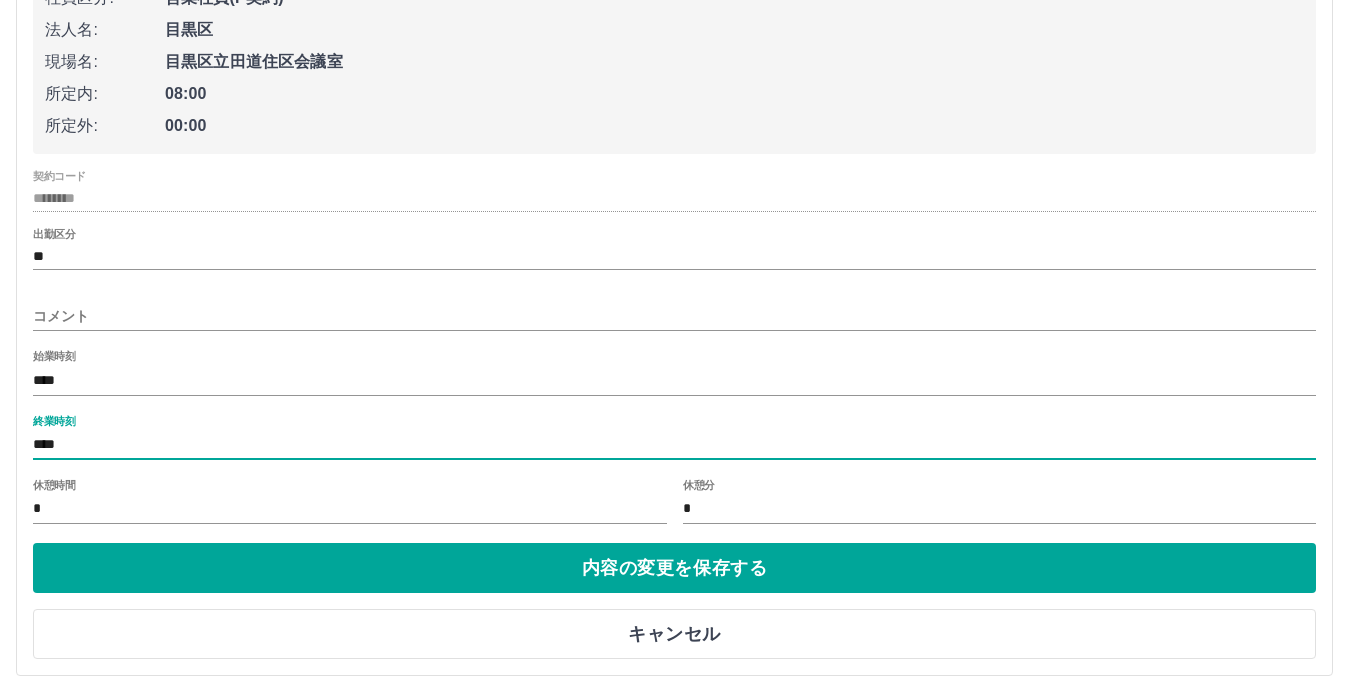 scroll, scrollTop: 2100, scrollLeft: 0, axis: vertical 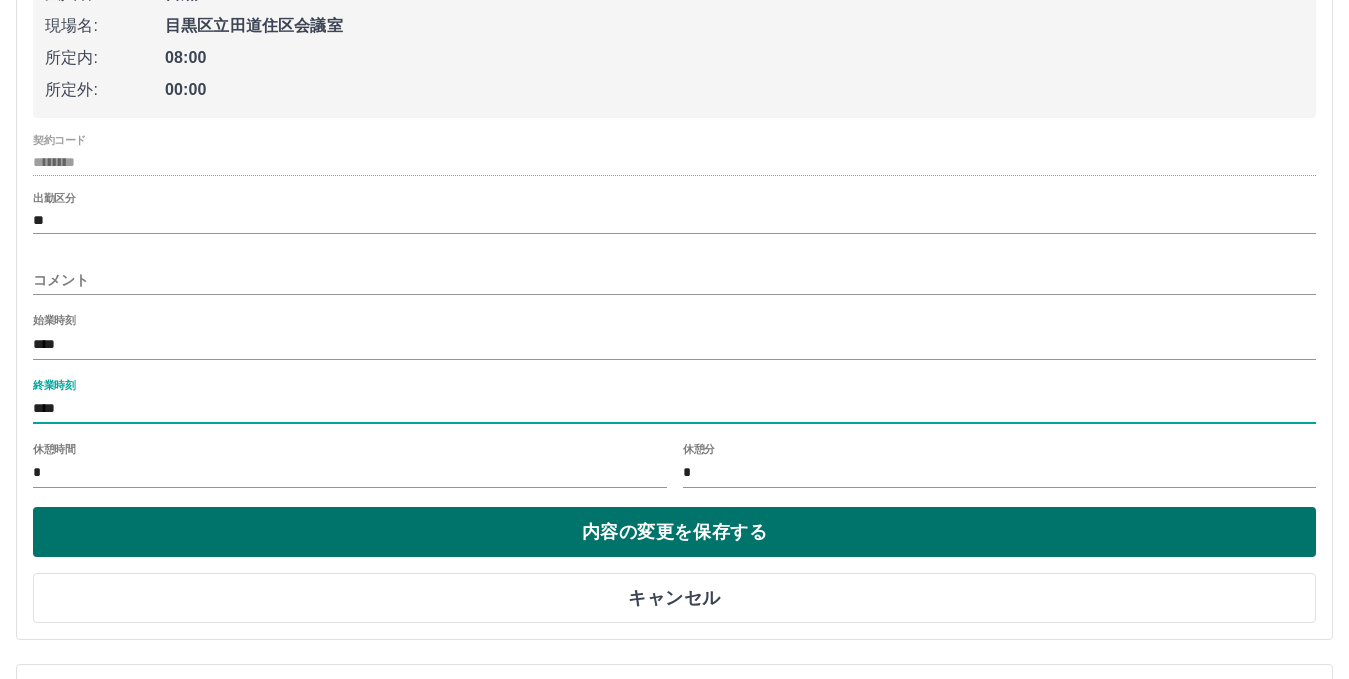 type on "****" 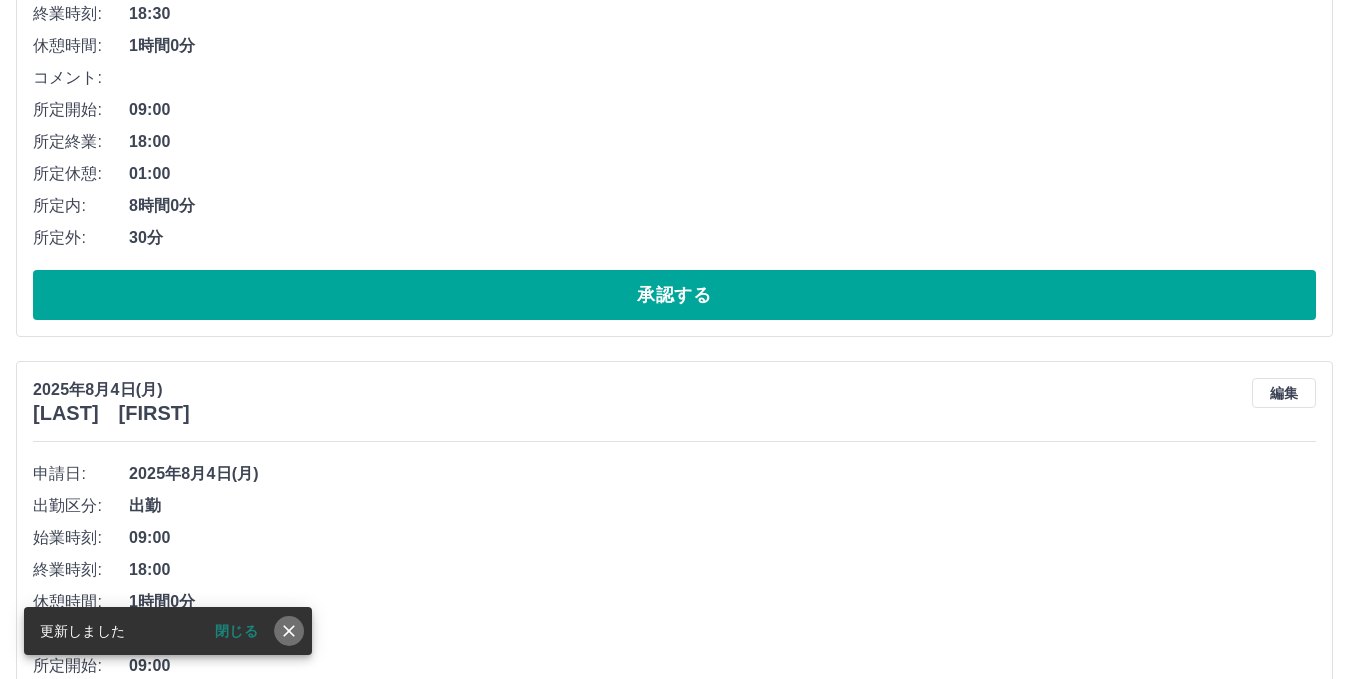 click 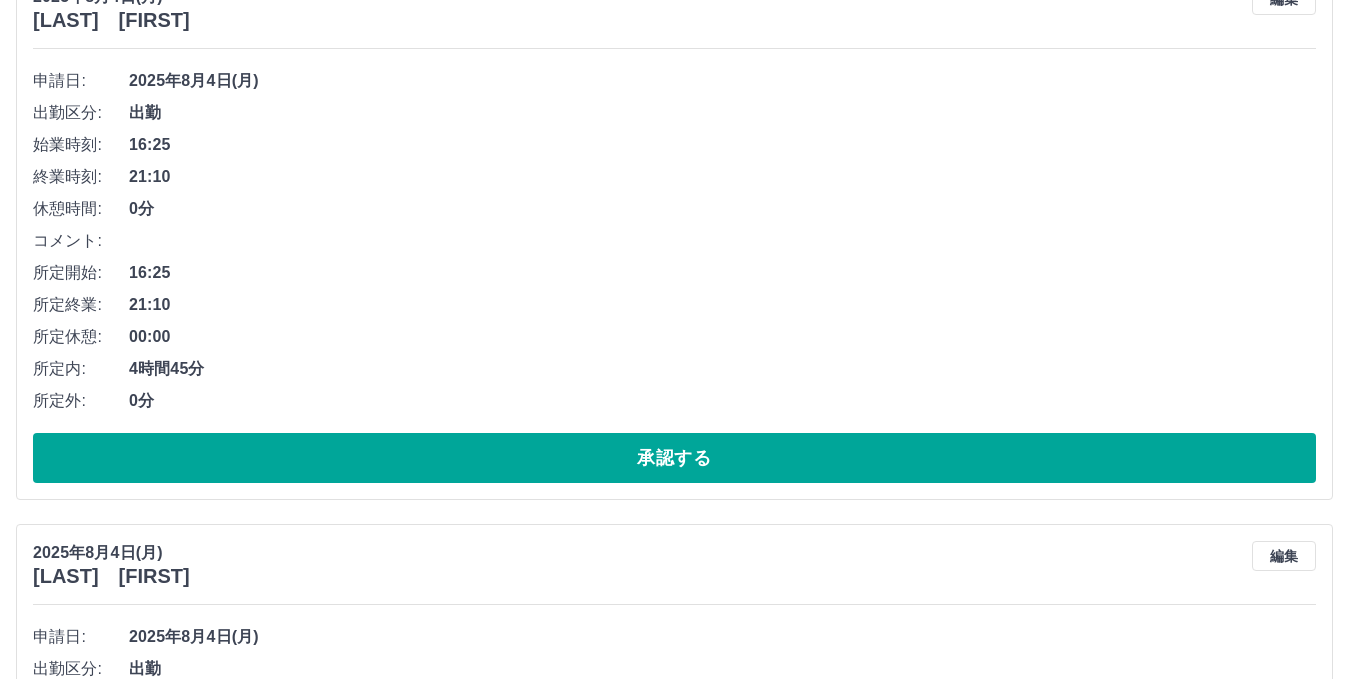 scroll, scrollTop: 0, scrollLeft: 0, axis: both 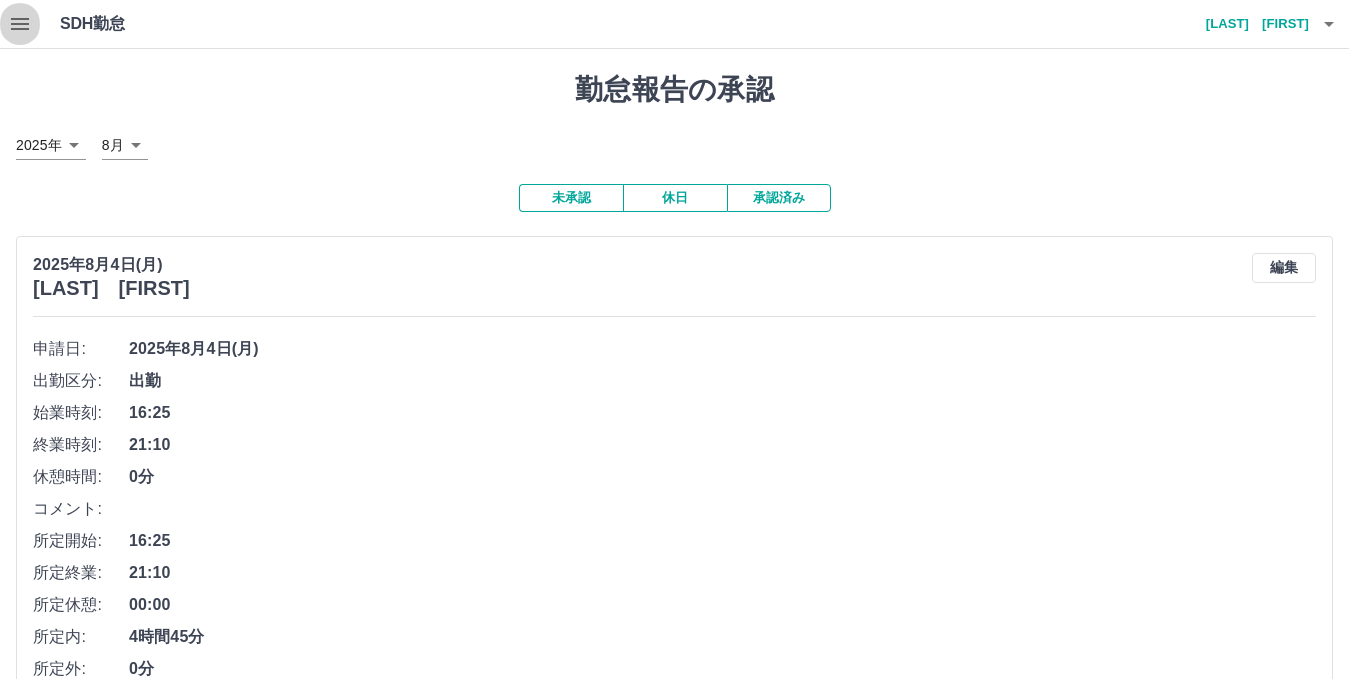click 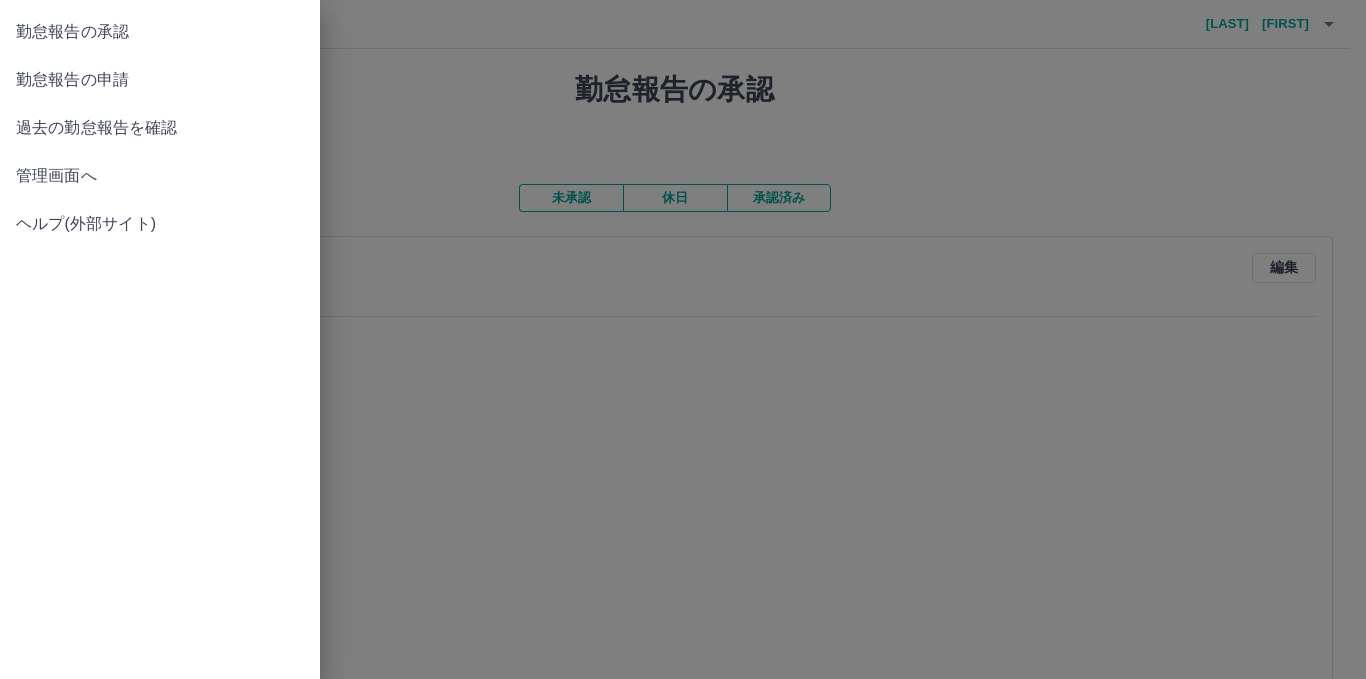 click on "管理画面へ" at bounding box center [160, 176] 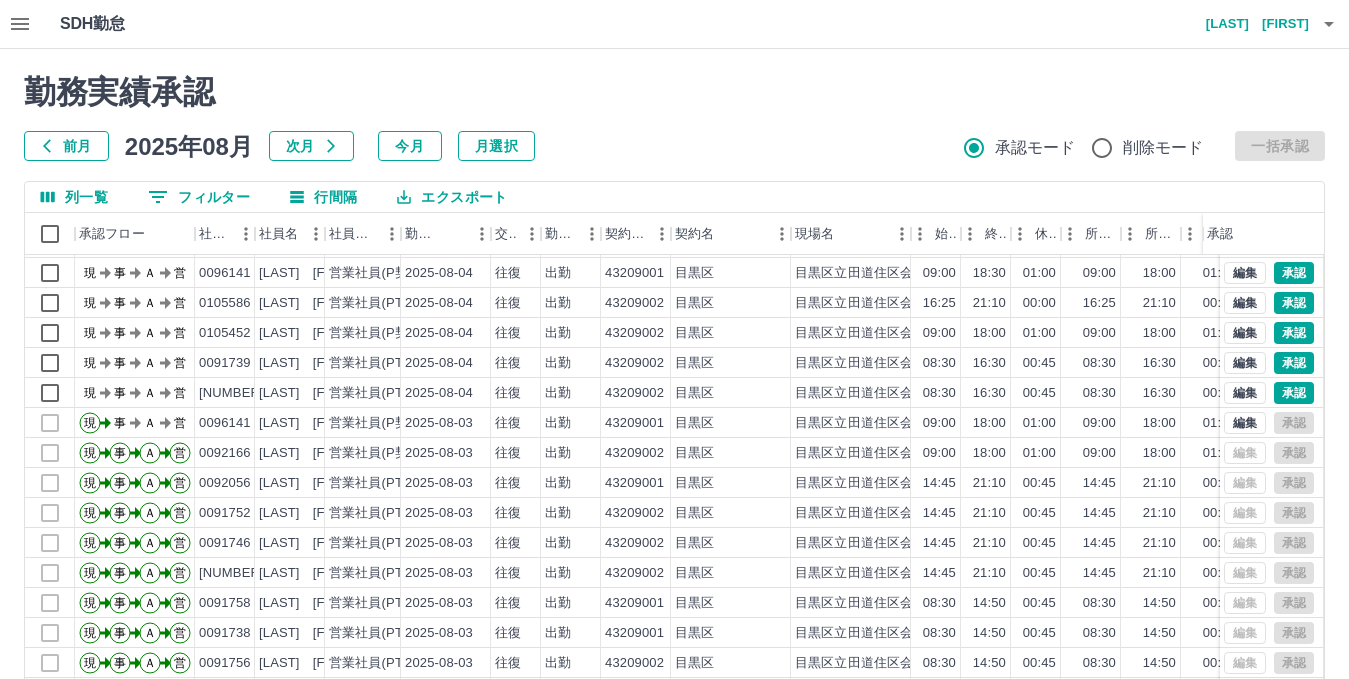 scroll, scrollTop: 104, scrollLeft: 0, axis: vertical 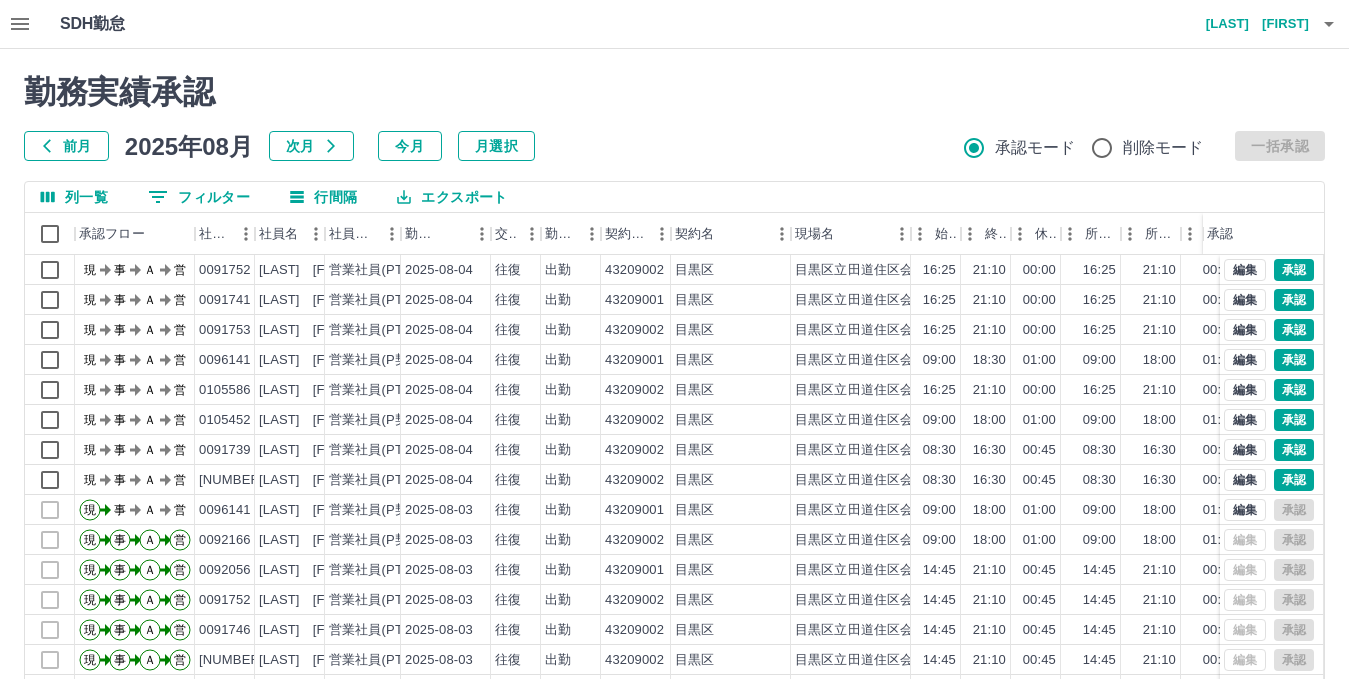 click on "前月" at bounding box center [66, 146] 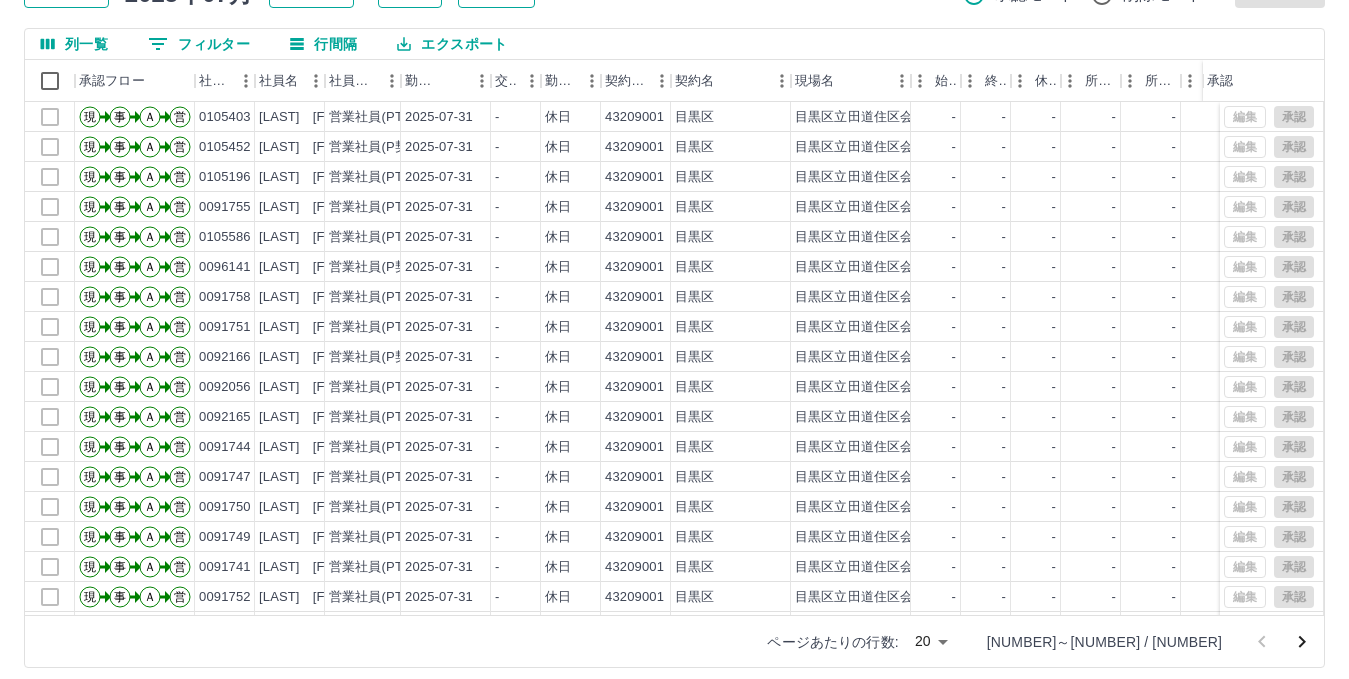 scroll, scrollTop: 166, scrollLeft: 0, axis: vertical 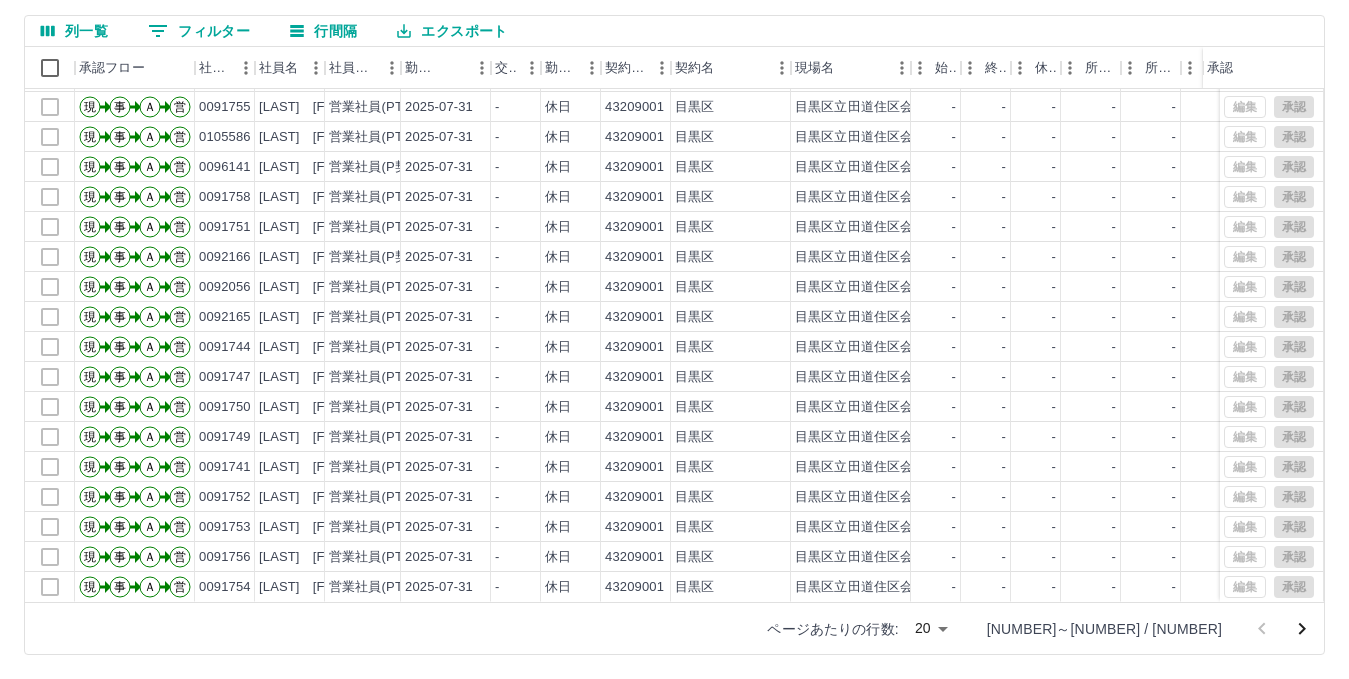 click 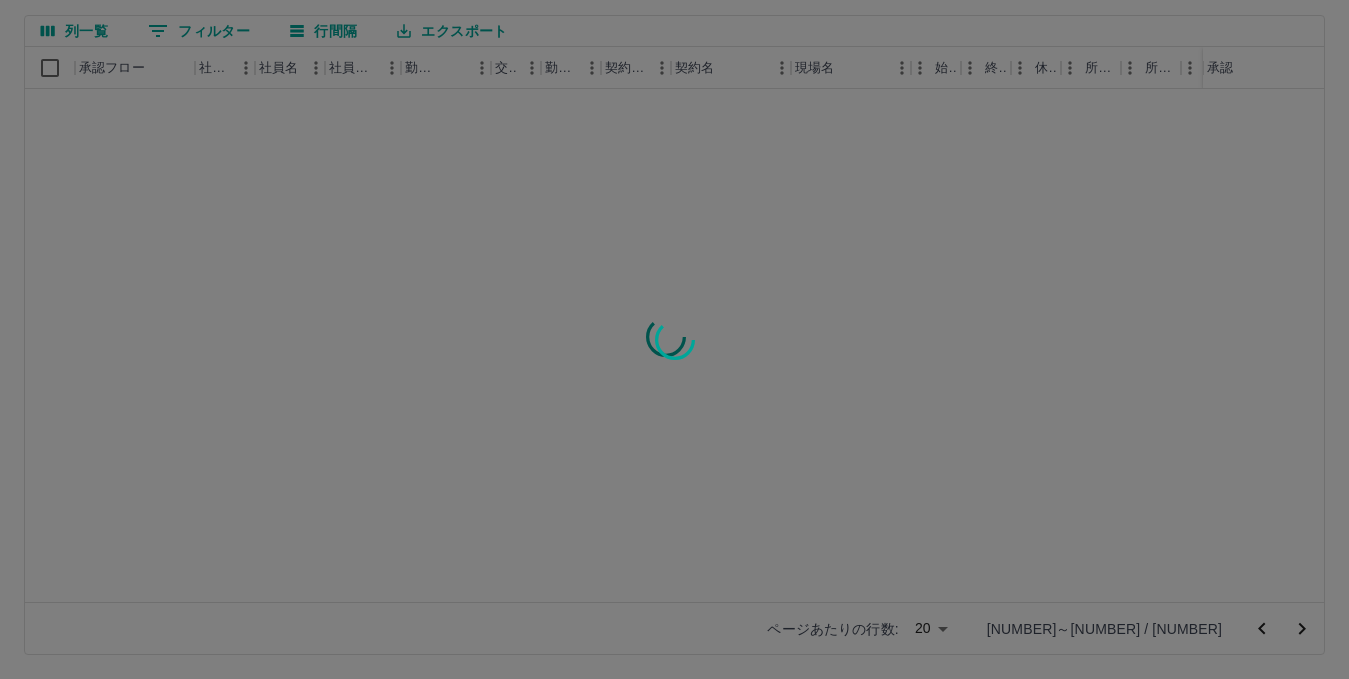 scroll, scrollTop: 0, scrollLeft: 0, axis: both 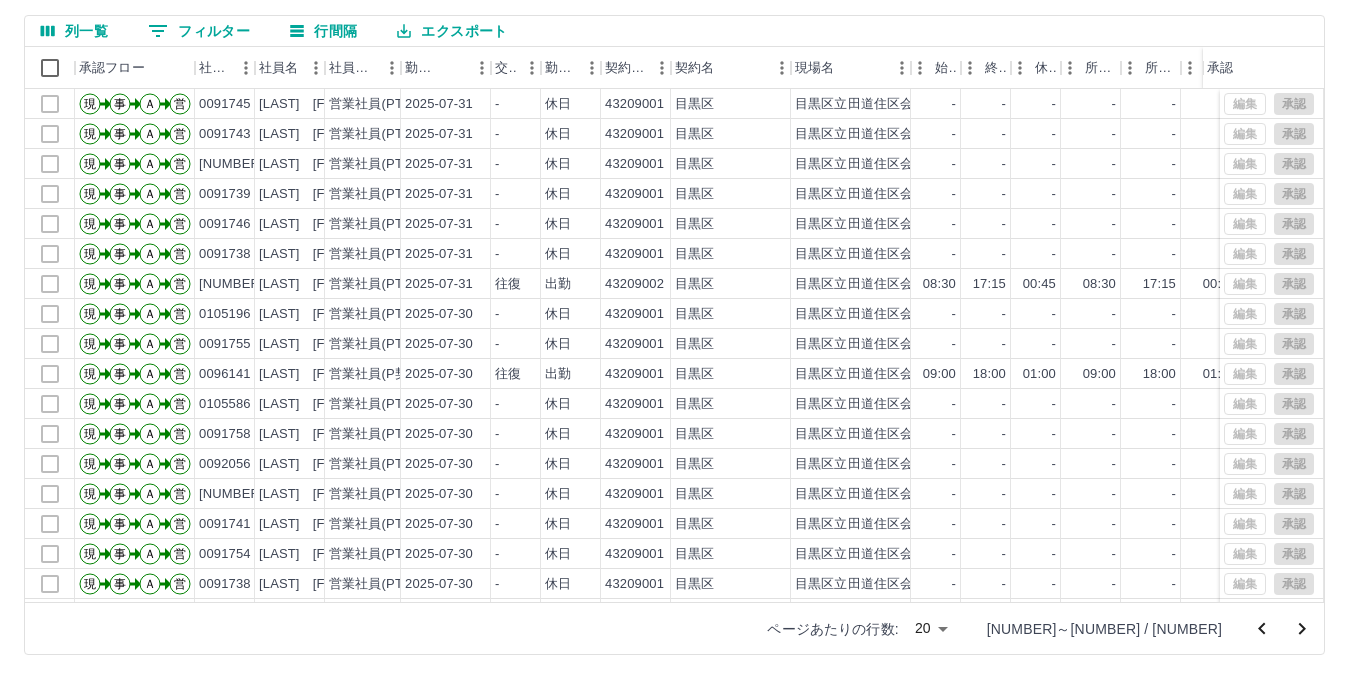 click 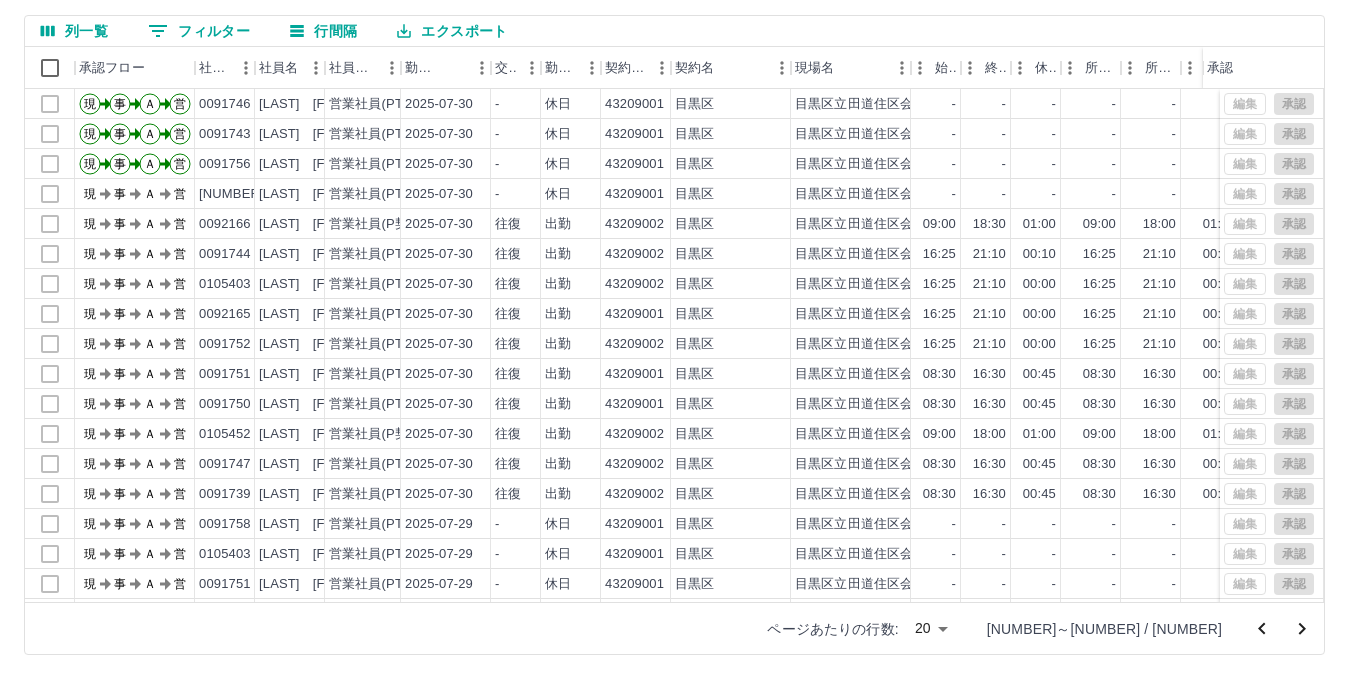 click on "勤務実績承認 前月 2025年07月 次月 今月 月選択 承認モード 削除モード 一括承認 列一覧 0 フィルター 行間隔 エクスポート 承認フロー 社員番号 社員名 社員区分 勤務日 交通費 勤務区分 契約コード 契約名 現場名 始業 終業 休憩 所定開始 所定終業 所定休憩 拘束 勤務 遅刻等 コメント ステータス 承認 現 事 Ａ 営 0091746 [LAST]　[FIRST] 営業社員(PT契約) 2025-07-30  -  休日 43209001 [CITY] [CITY]立田道住区会議室 - - - - - - 00:00 00:00 00:00 全承認済 現 事 Ａ 営 0091743 [LAST]　[FIRST] 営業社員(PT契約) 2025-07-30  -  休日 43209001 [CITY] [CITY]立田道住区会議室 - - - - - - 00:00 00:00 00:00 全承認済 現 事 Ａ 営 0091756 [LAST]　[FIRST] 営業社員(PT契約) 2025-07-30  -  休日 43209001 [CITY] [CITY]立田道住区会議室 - - - - - - 00:00 00:00 00:00 全承認済 現 事 Ａ 営 0091740 [LAST]　[FIRST] 営業社員(PT契約)  -  - - -" at bounding box center [674, 281] 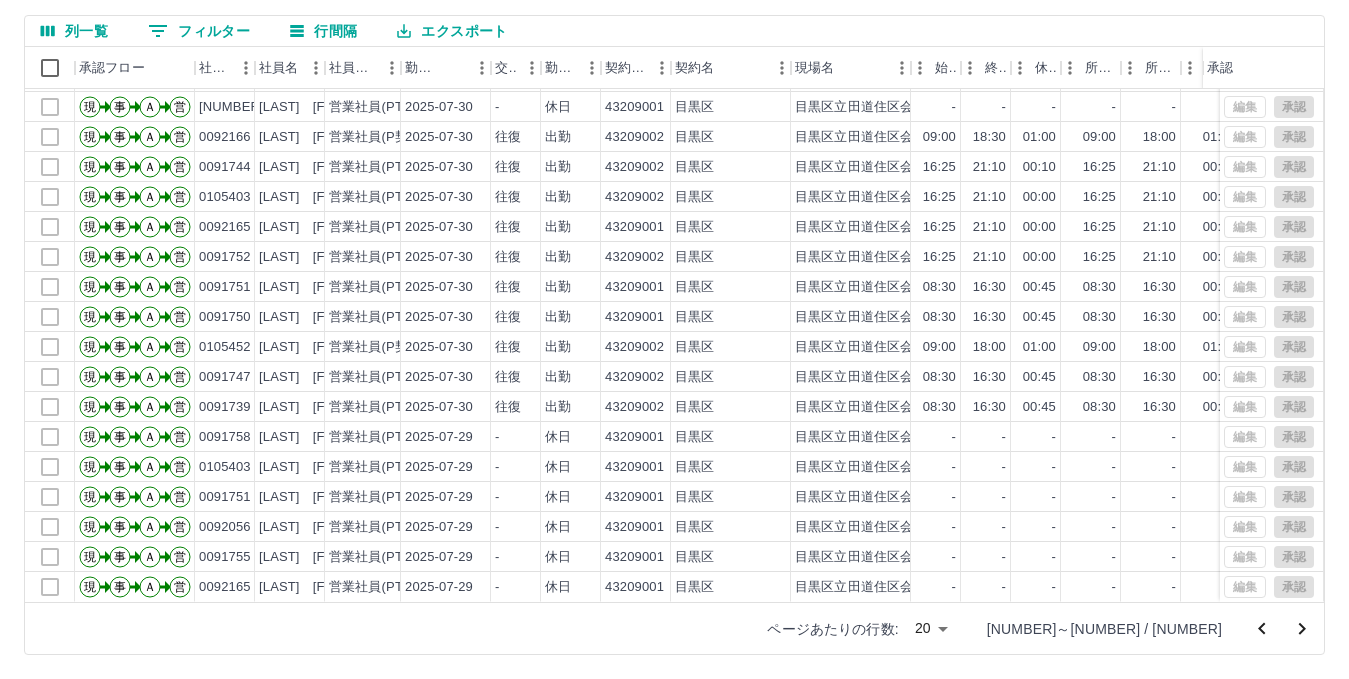 scroll, scrollTop: 104, scrollLeft: 0, axis: vertical 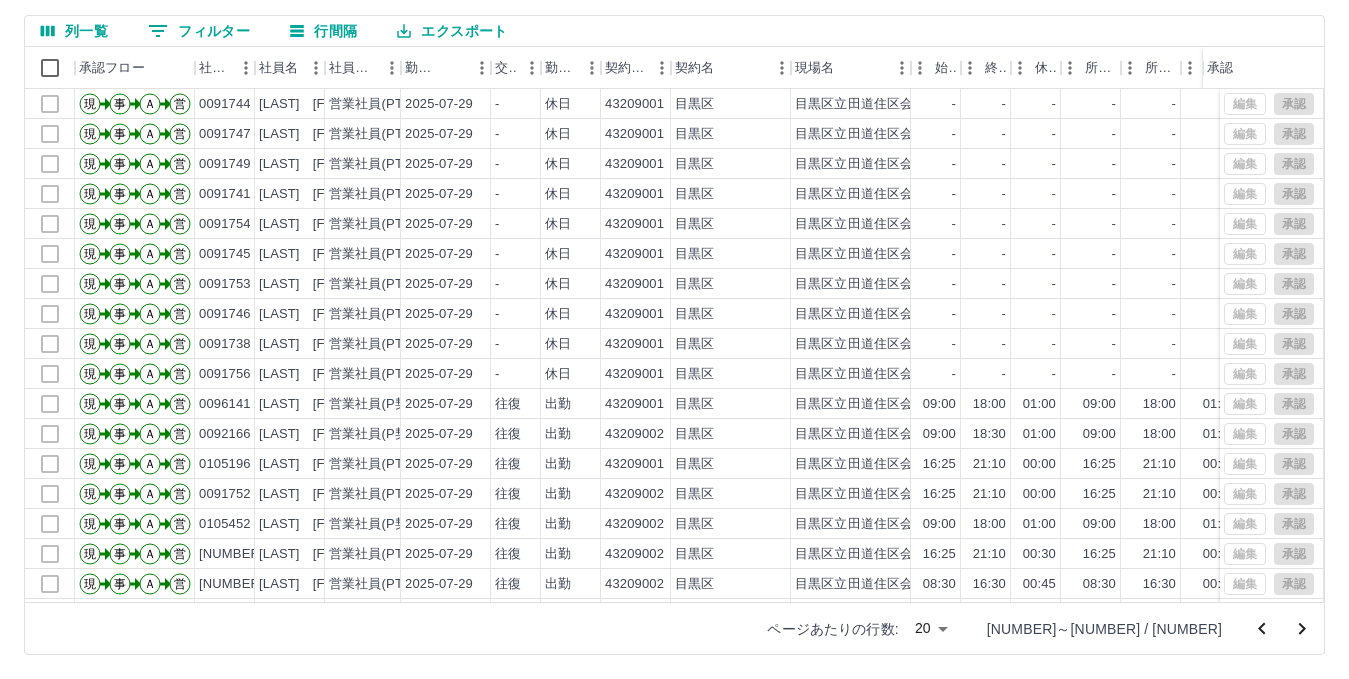 click 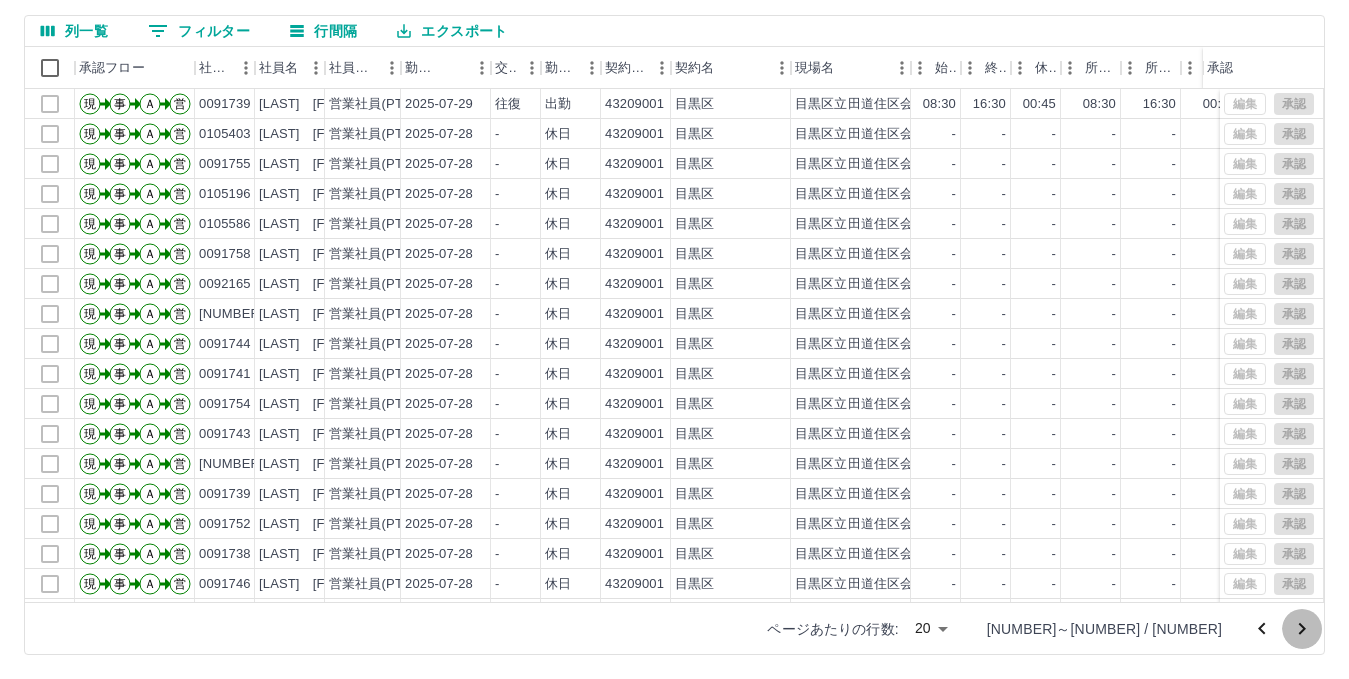 click 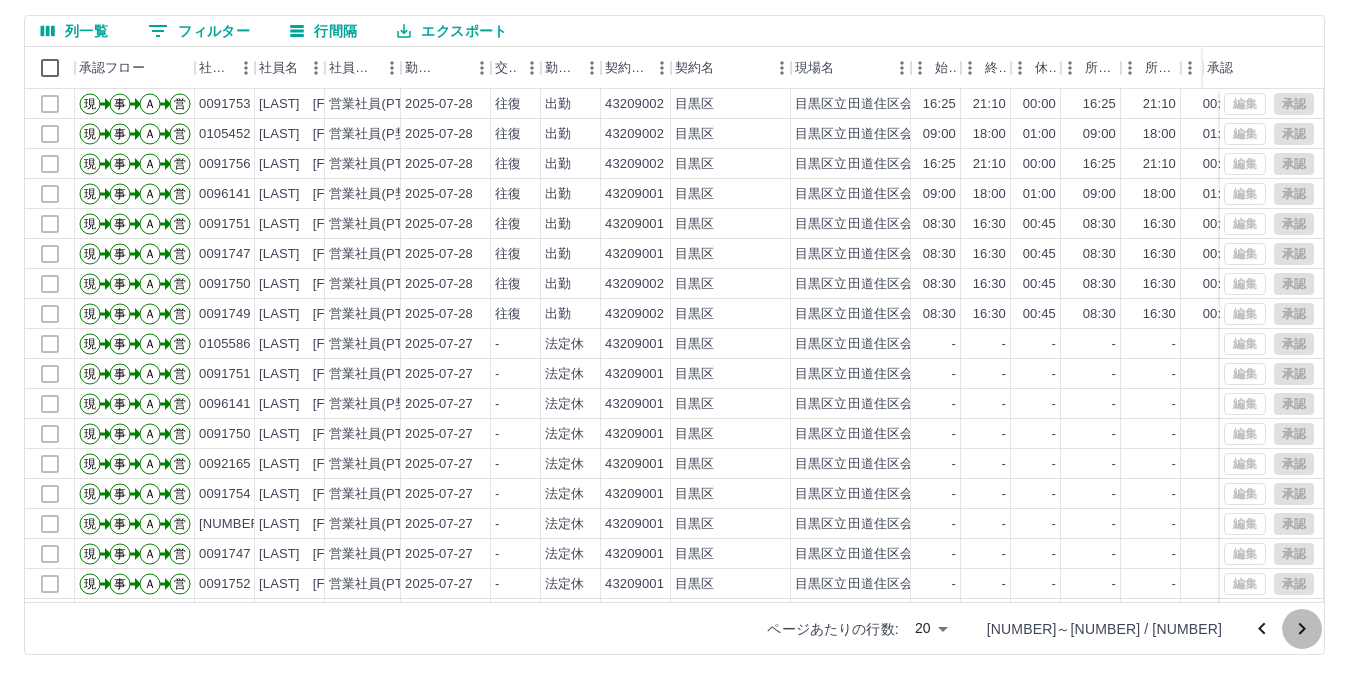 click 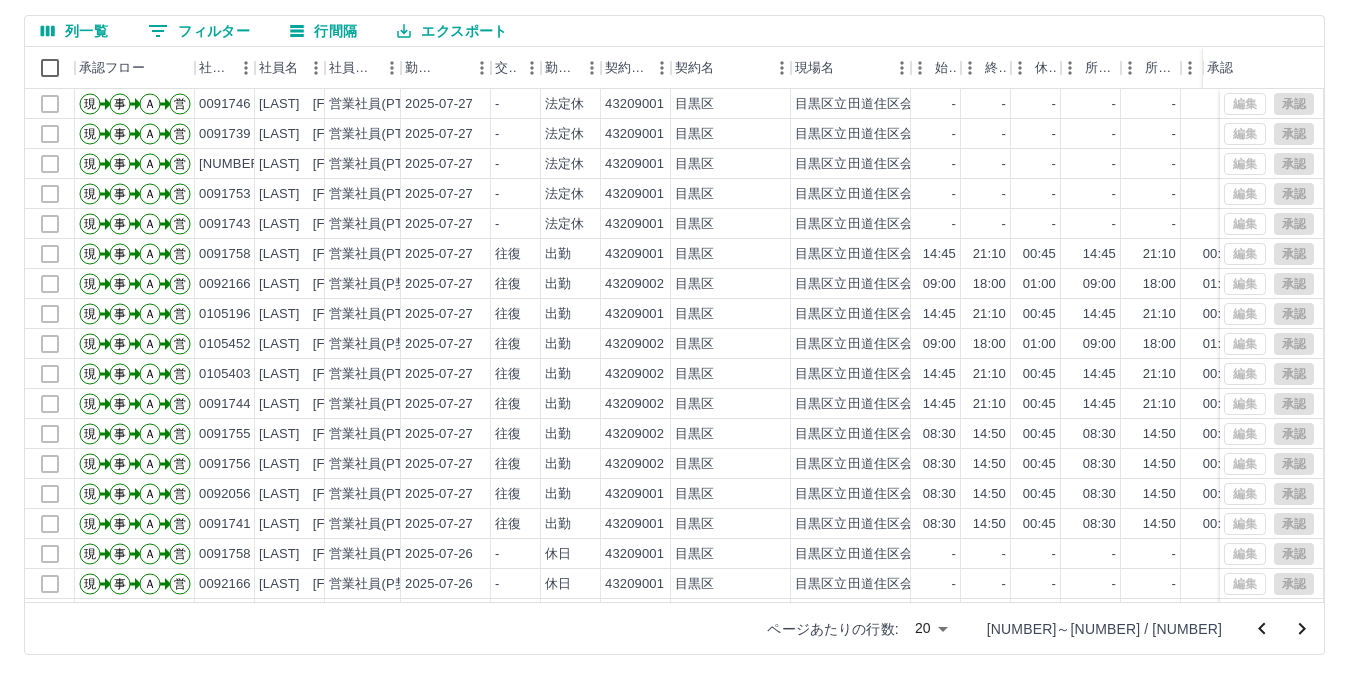 click 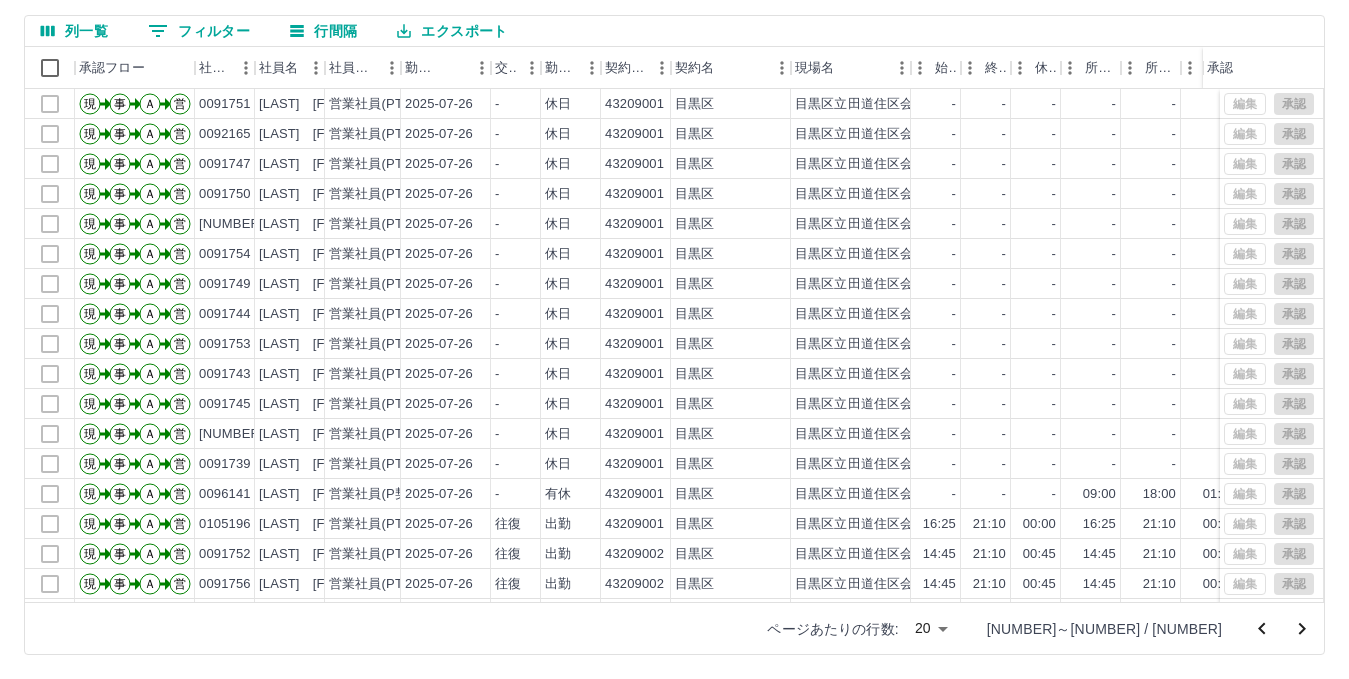 click on "SDH勤怠 [LAST]　[FIRST] 勤務実績承認 前月 2025年07月 次月 今月 月選択 承認モード 削除モード 一括承認 列一覧 0 フィルター 行間隔 エクスポート 承認フロー 社員番号 社員名 社員区分 勤務日 交通費 勤務区分 契約コード 契約名 現場名 始業 終業 休憩 所定開始 所定終業 所定休憩 拘束 勤務 遅刻等 コメント ステータス 承認 現 事 Ａ 営 0091751 [LAST]　[FIRST] 営業社員(PT契約) 2025-07-26  -  休日 43209001 [CITY] [CITY]立田道住区会議室 - - - - - - 00:00 00:00 00:00 全承認済 現 事 Ａ 営 0092165 [LAST]　[FIRST] 営業社員(PT契約) 2025-07-26  -  休日 43209001 [CITY] [CITY]立田道住区会議室 - - - - - - 00:00 00:00 00:00 全承認済 現 事 Ａ 営 0091747 [LAST]　[FIRST] 営業社員(PT契約) 2025-07-26  -  休日 43209001 [CITY] [CITY]立田道住区会議室 - - - - - - 00:00 00:00 00:00 全承認済 現 事 Ａ 営 0091750 [LAST]　[FIRST]  -  - - -" at bounding box center [674, 256] 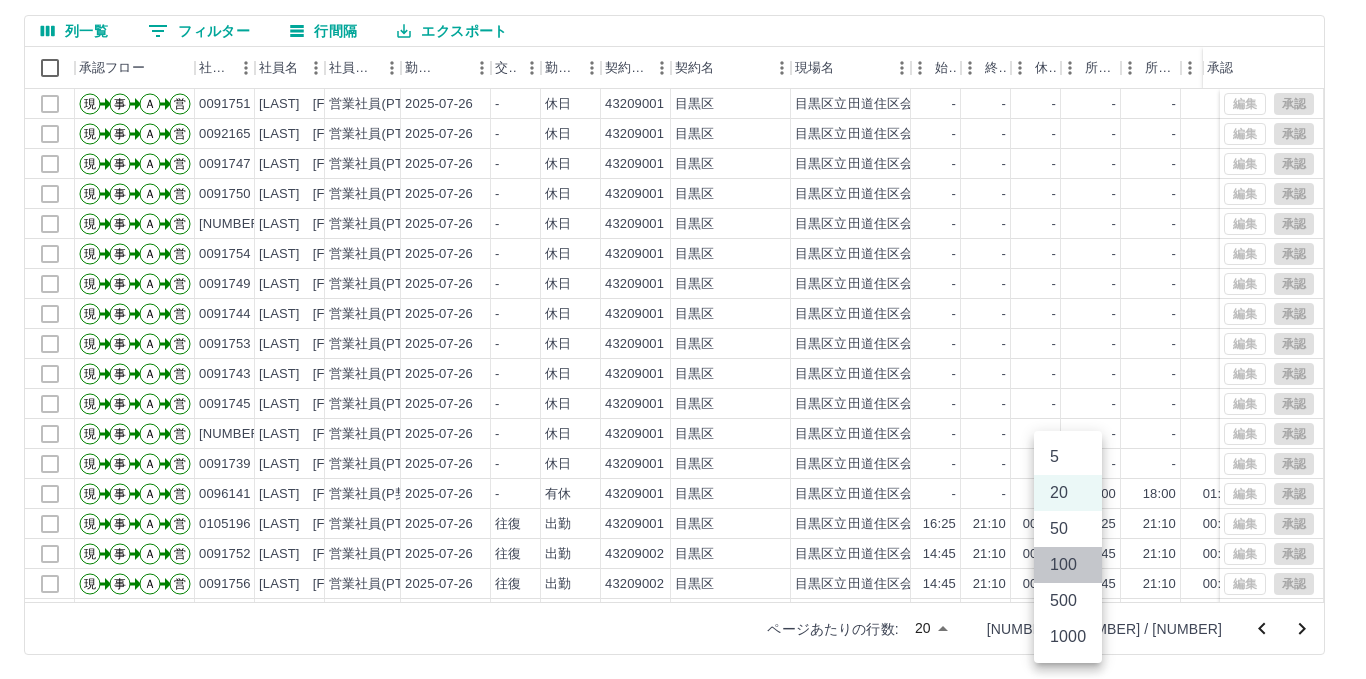 click on "100" at bounding box center [1068, 565] 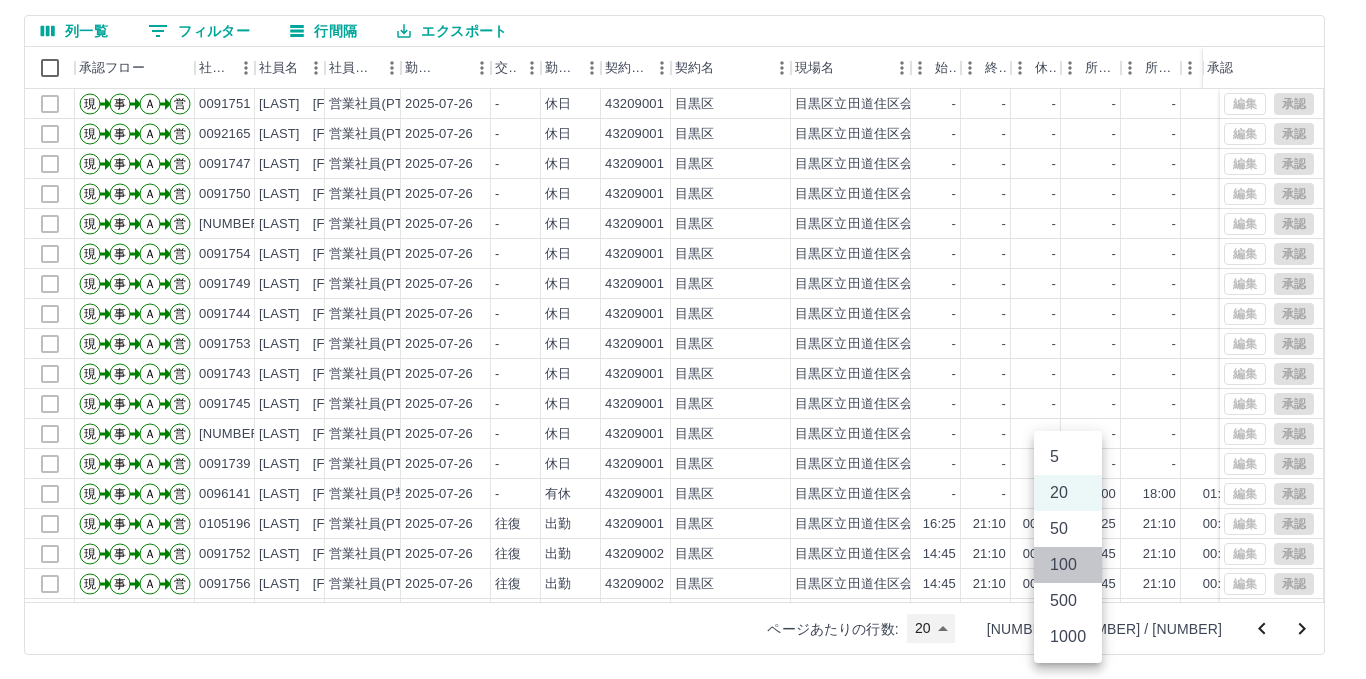type on "***" 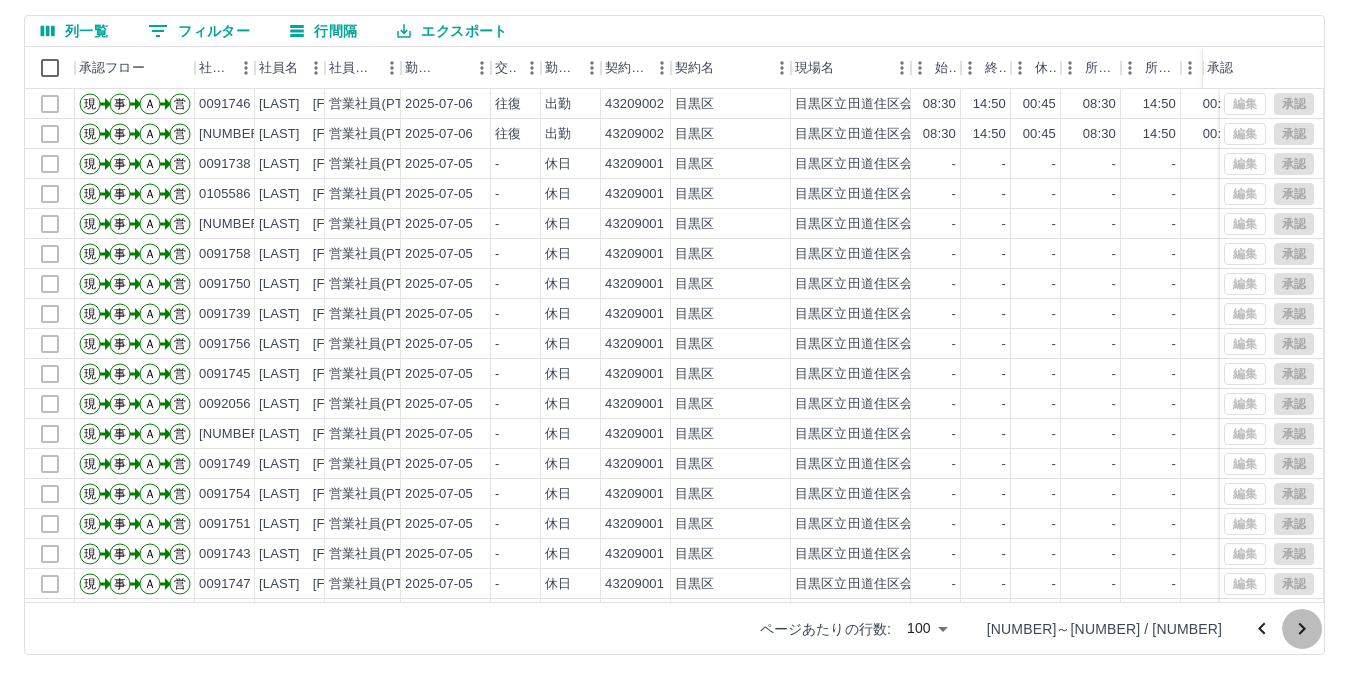 click 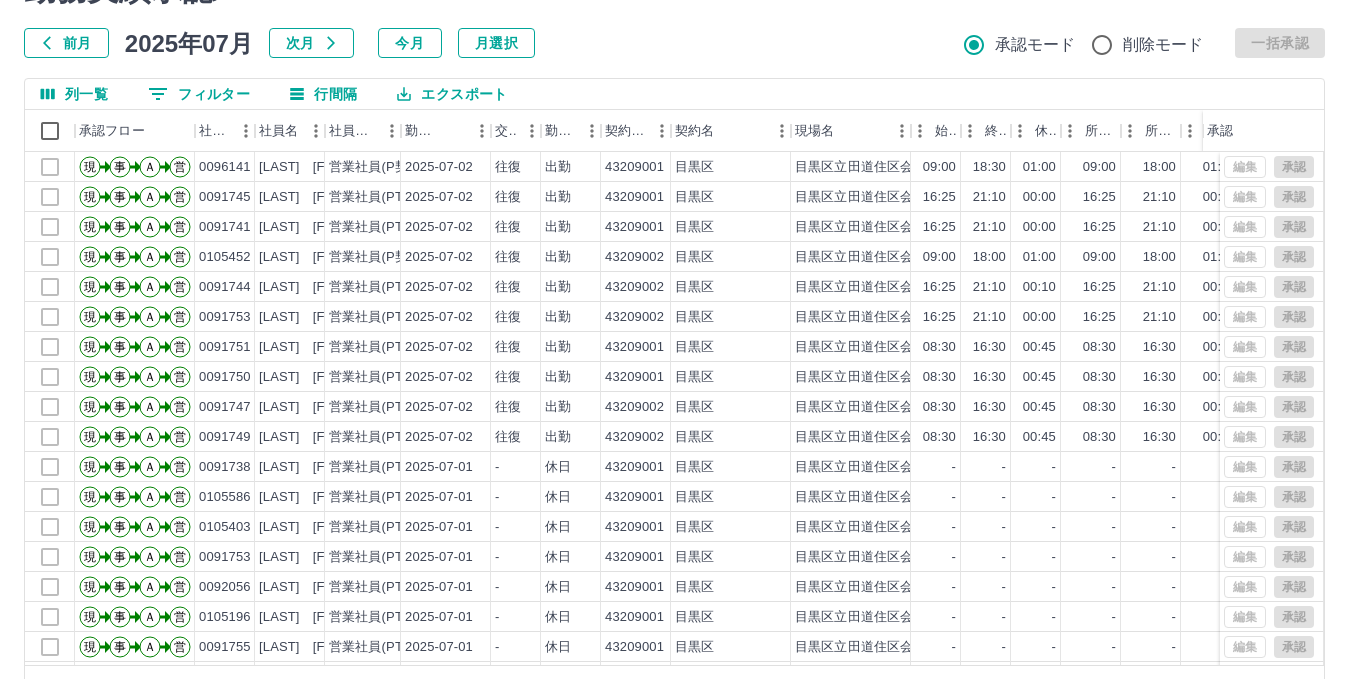 scroll, scrollTop: 166, scrollLeft: 0, axis: vertical 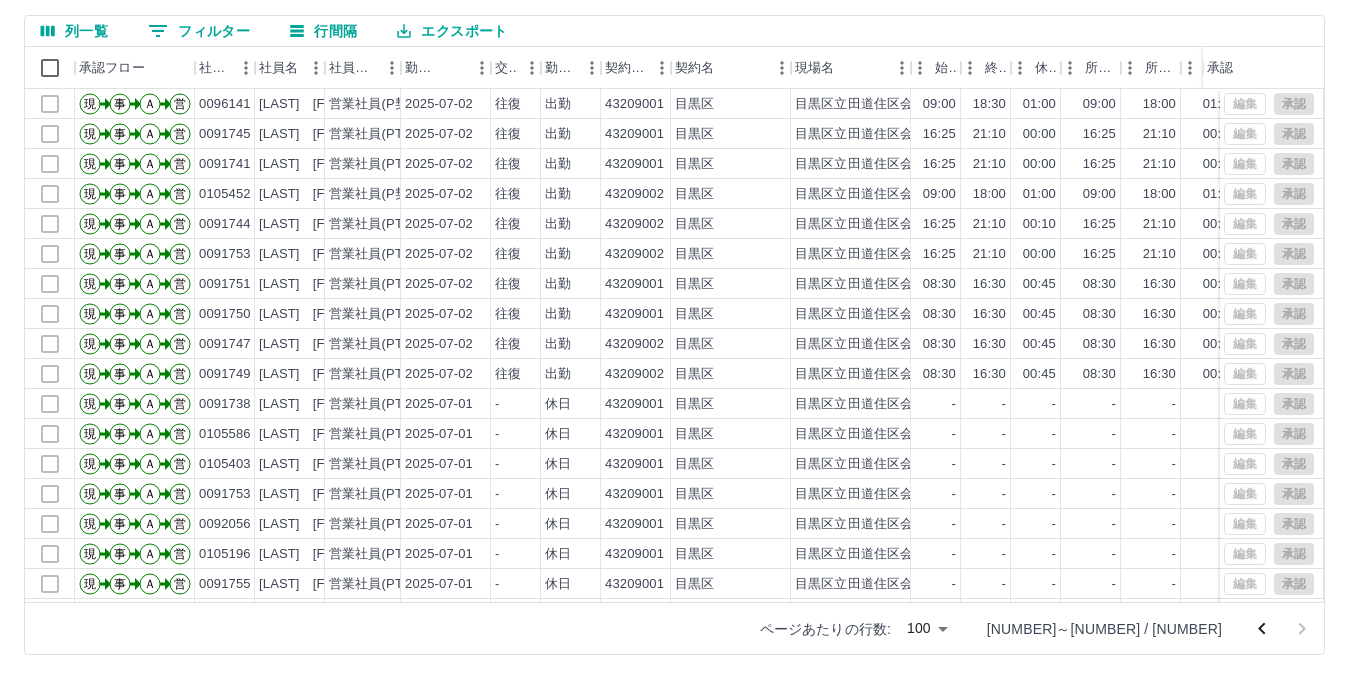 click 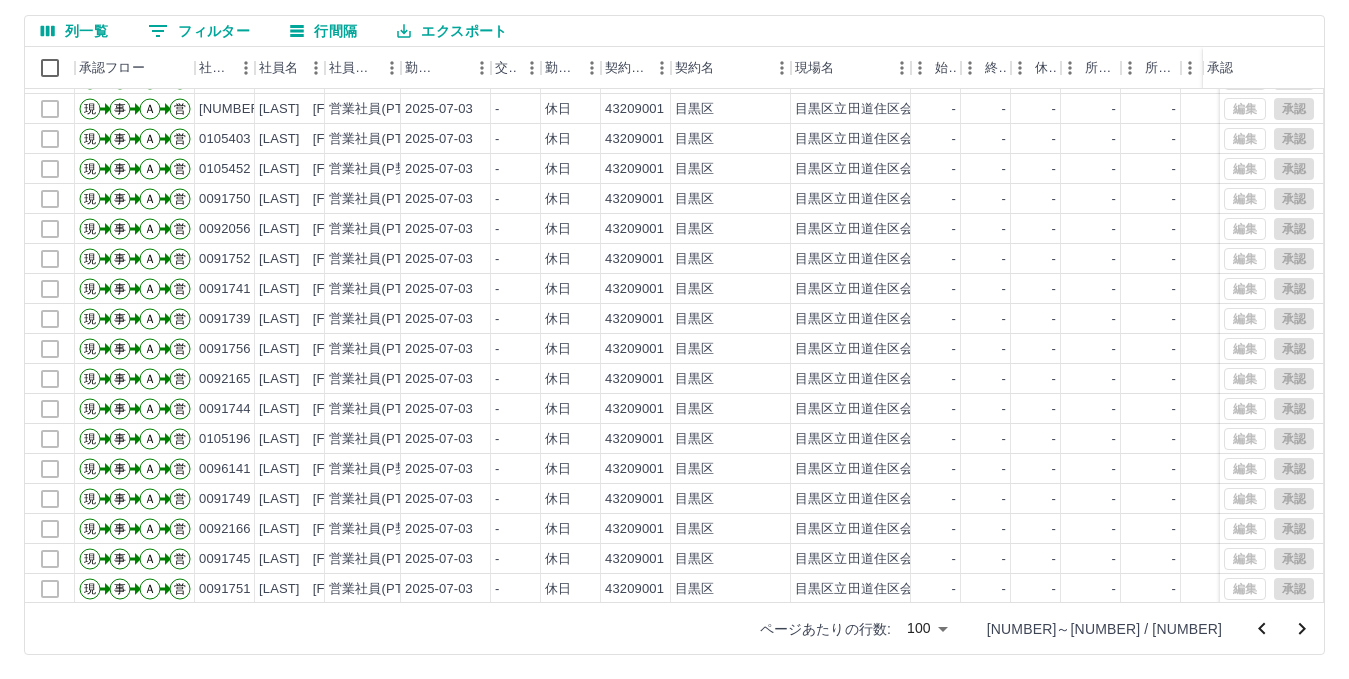 scroll, scrollTop: 1700, scrollLeft: 0, axis: vertical 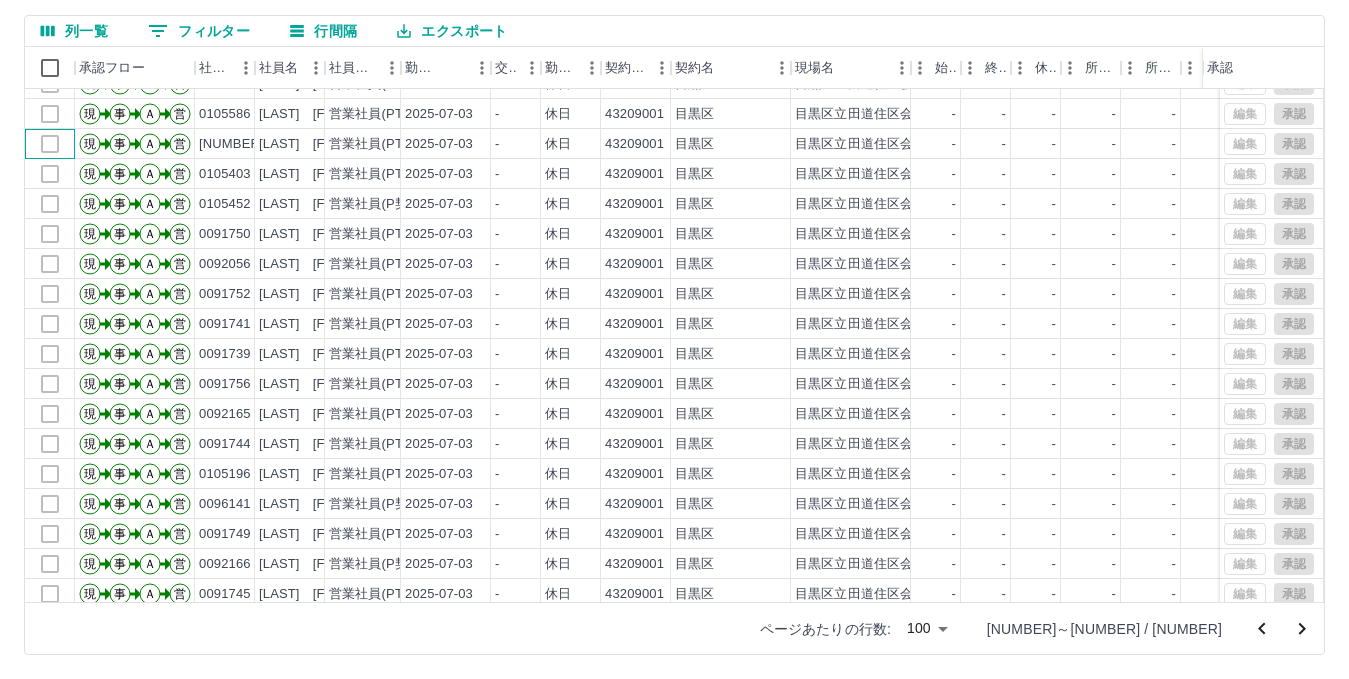 click at bounding box center (50, 144) 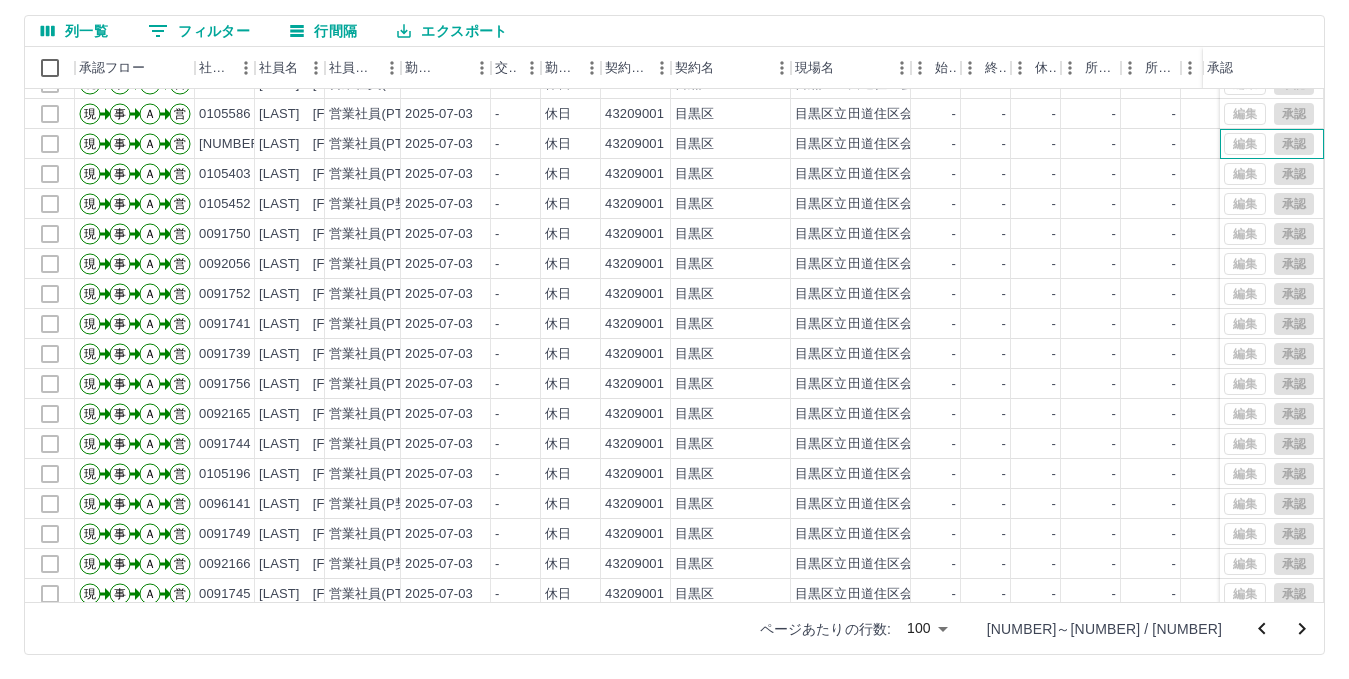 click on "編集 承認" at bounding box center (1269, 144) 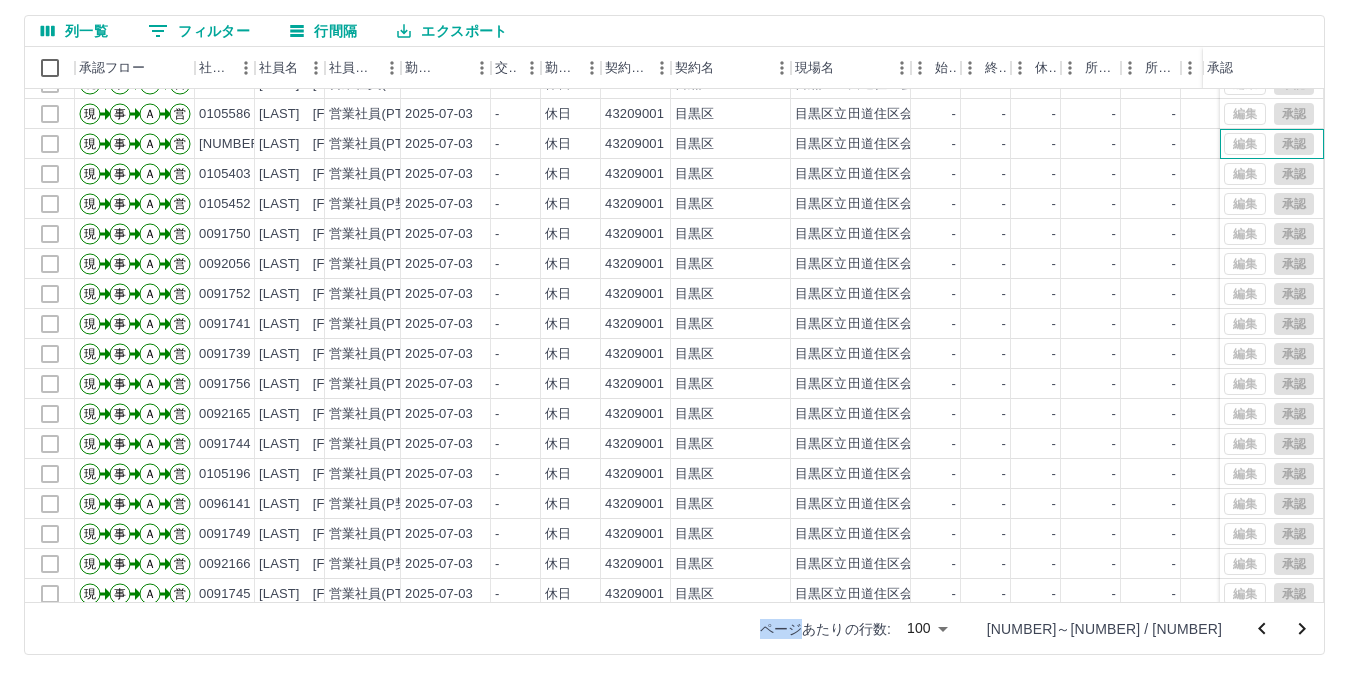 click on "編集 承認" at bounding box center [1269, 144] 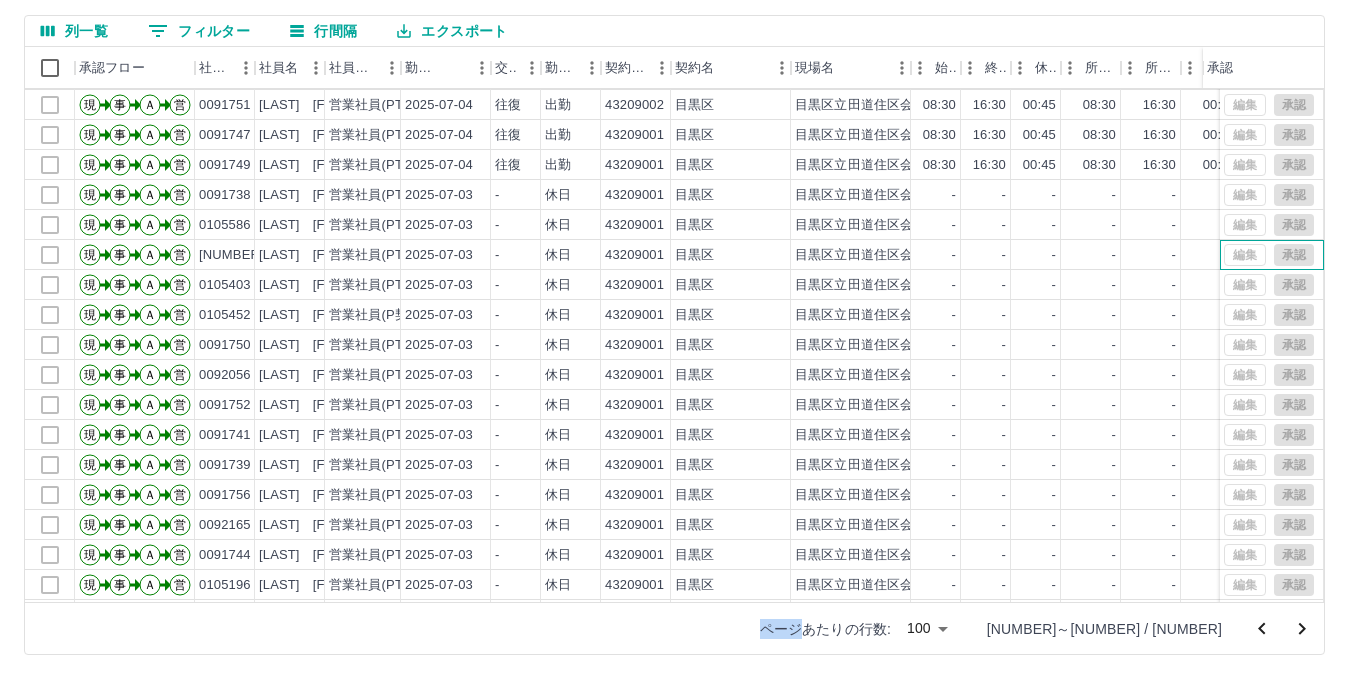 scroll, scrollTop: 1472, scrollLeft: 0, axis: vertical 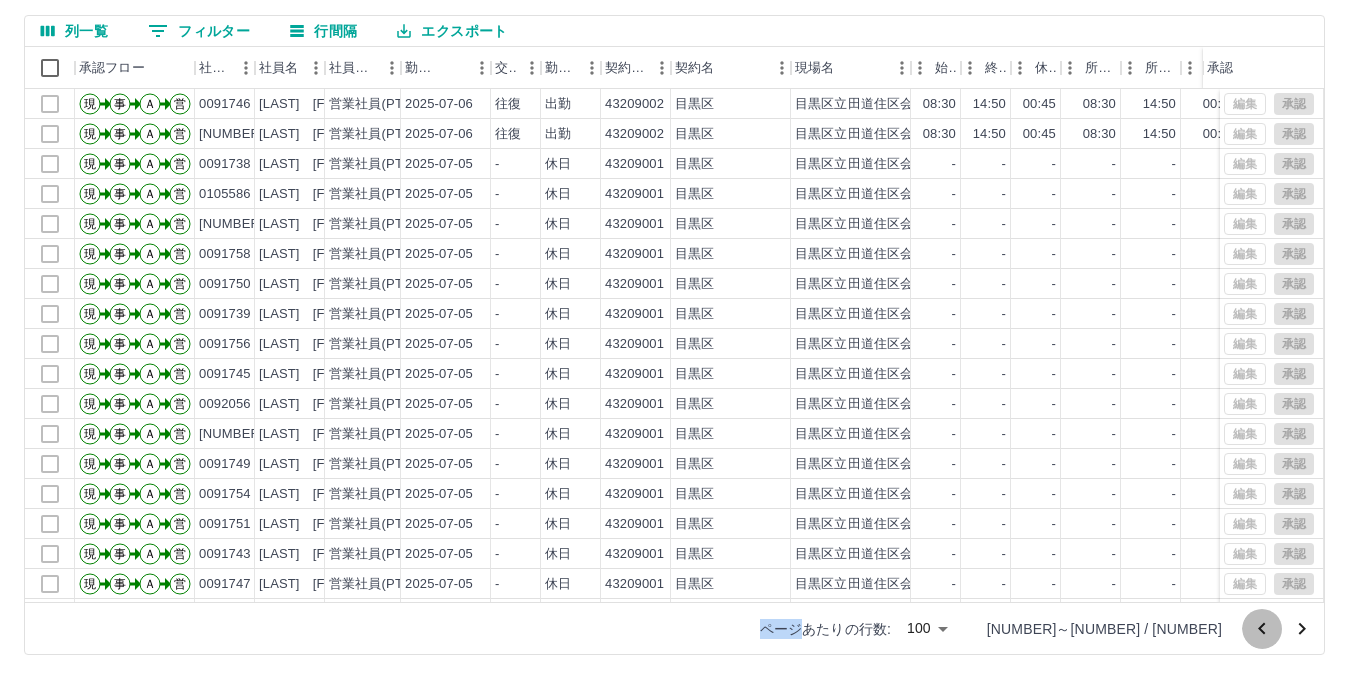 click 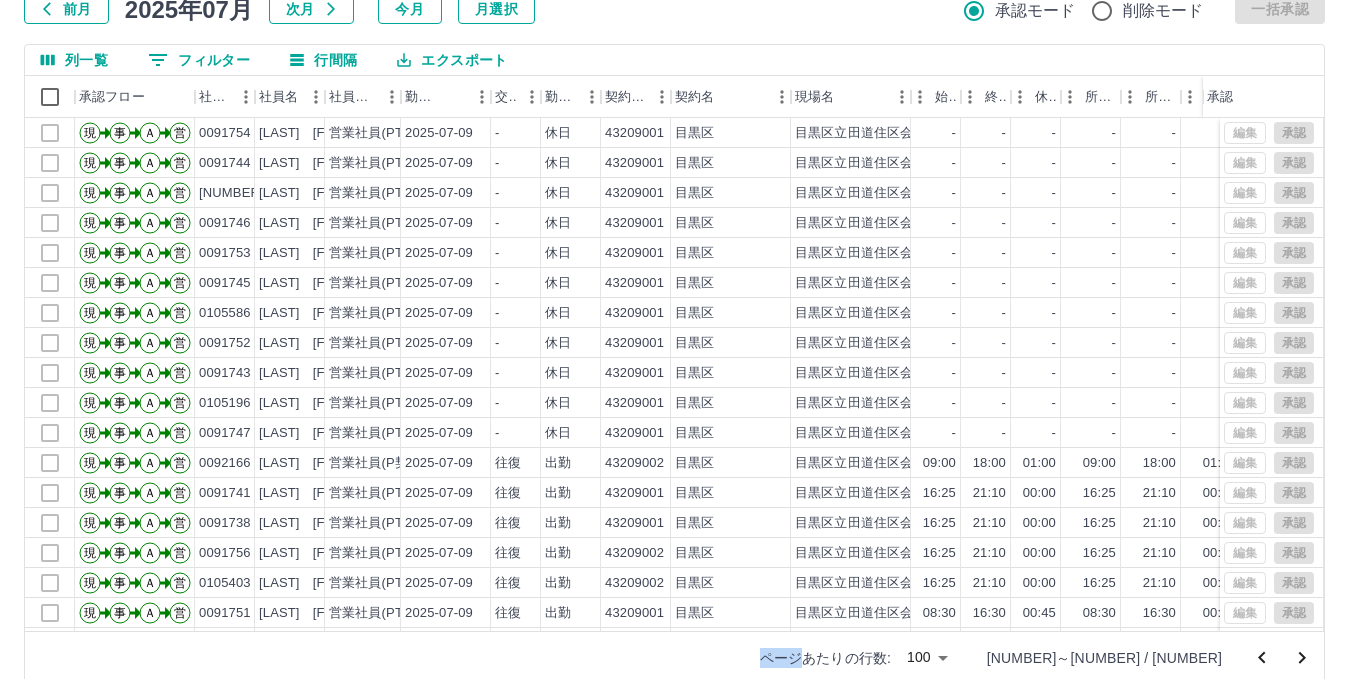 scroll, scrollTop: 166, scrollLeft: 0, axis: vertical 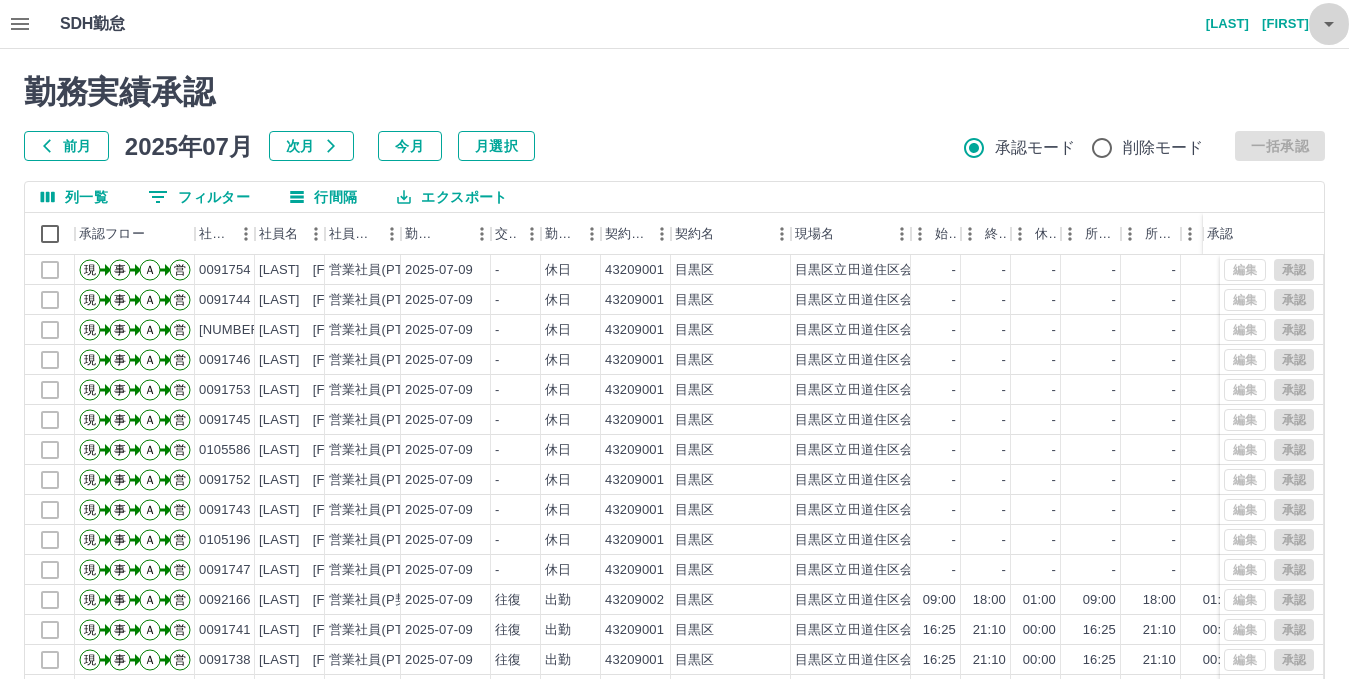 click 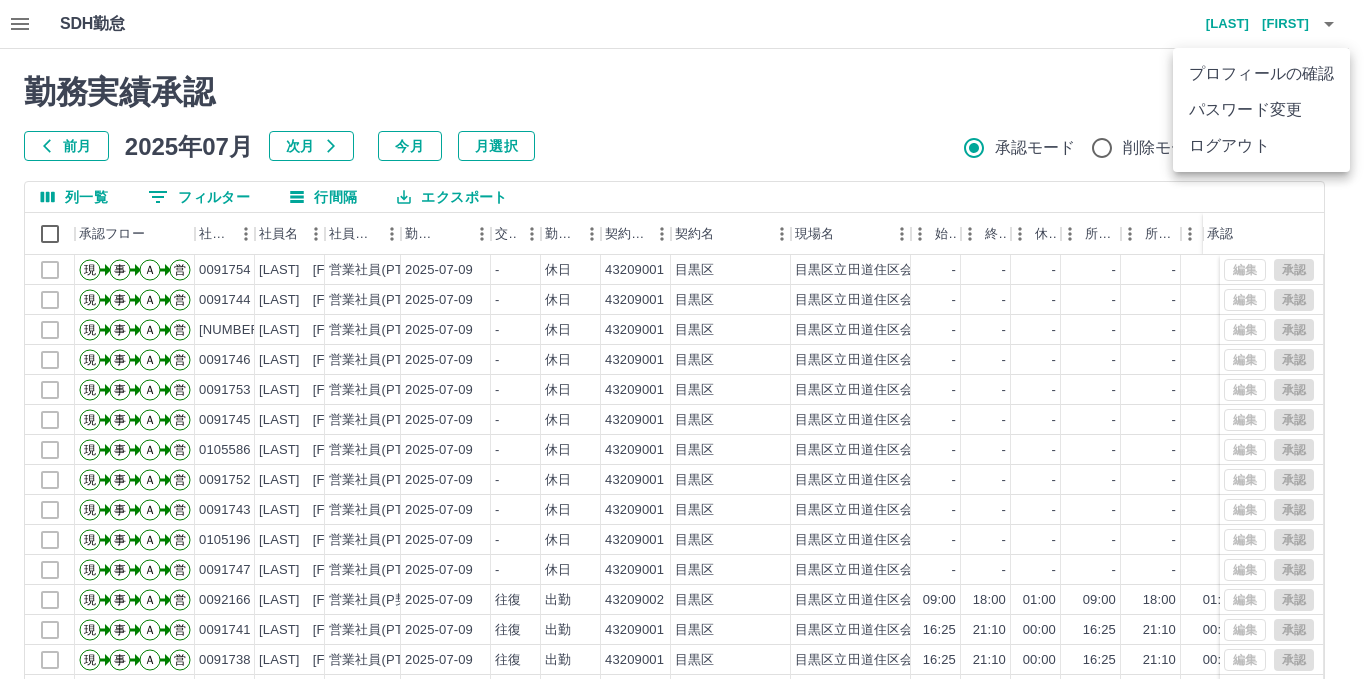 click on "ログアウト" at bounding box center (1261, 146) 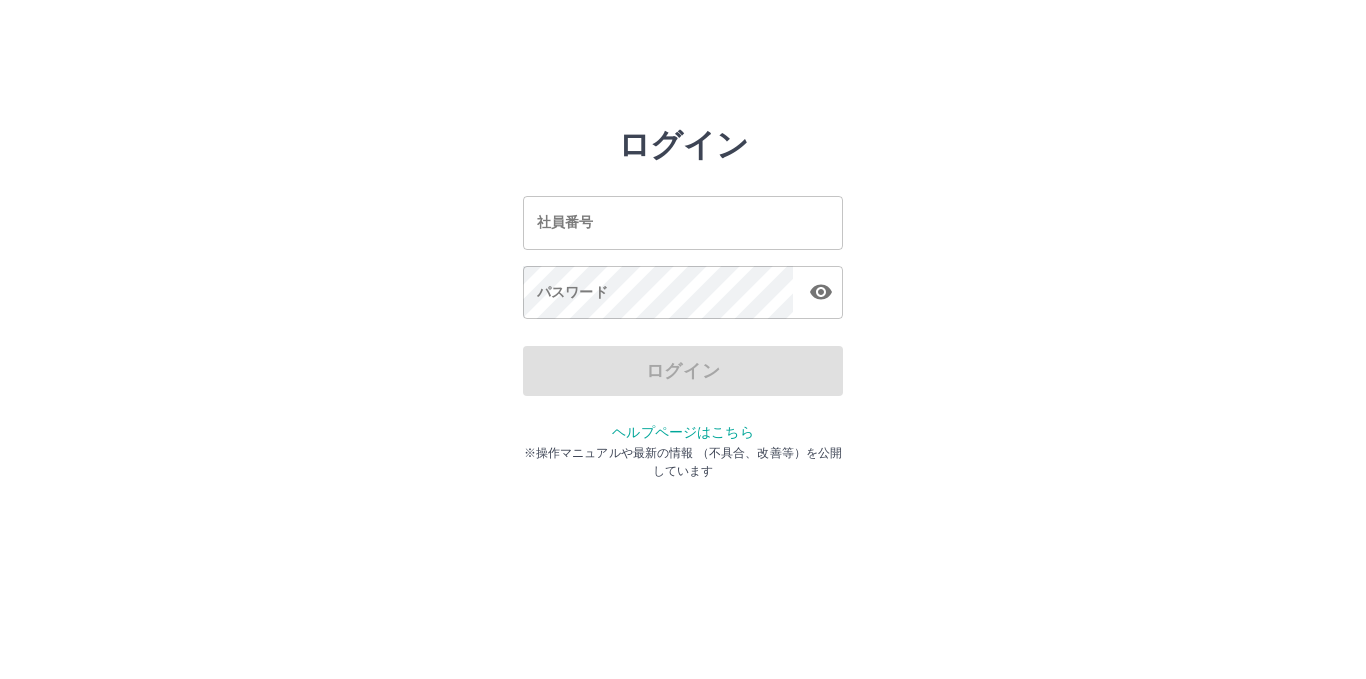 scroll, scrollTop: 0, scrollLeft: 0, axis: both 